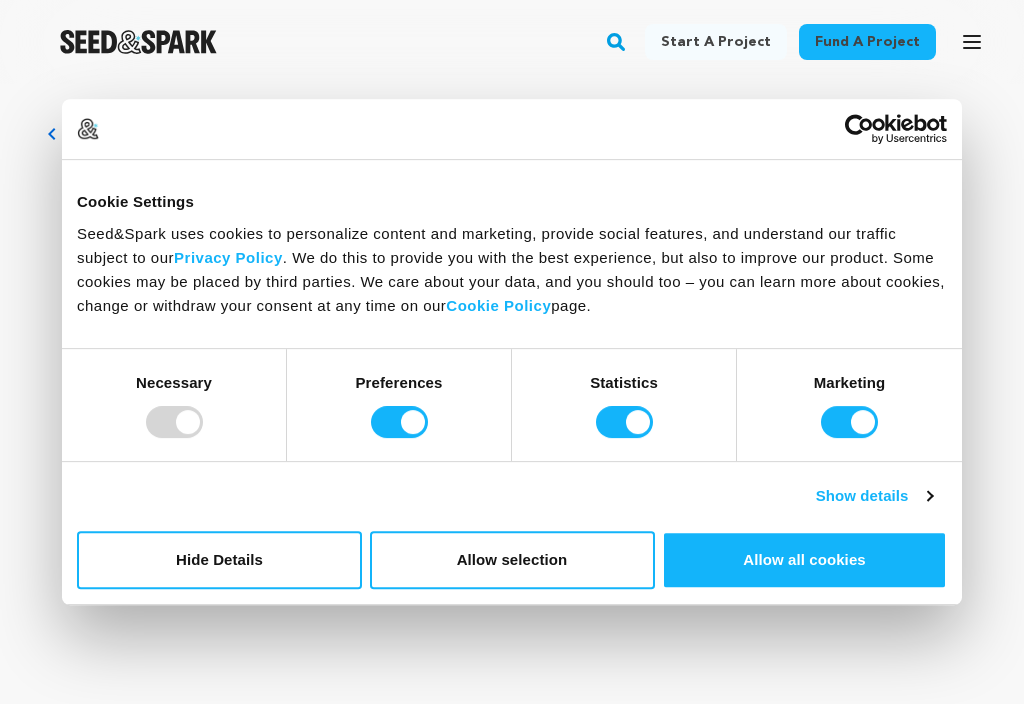 scroll, scrollTop: 0, scrollLeft: 0, axis: both 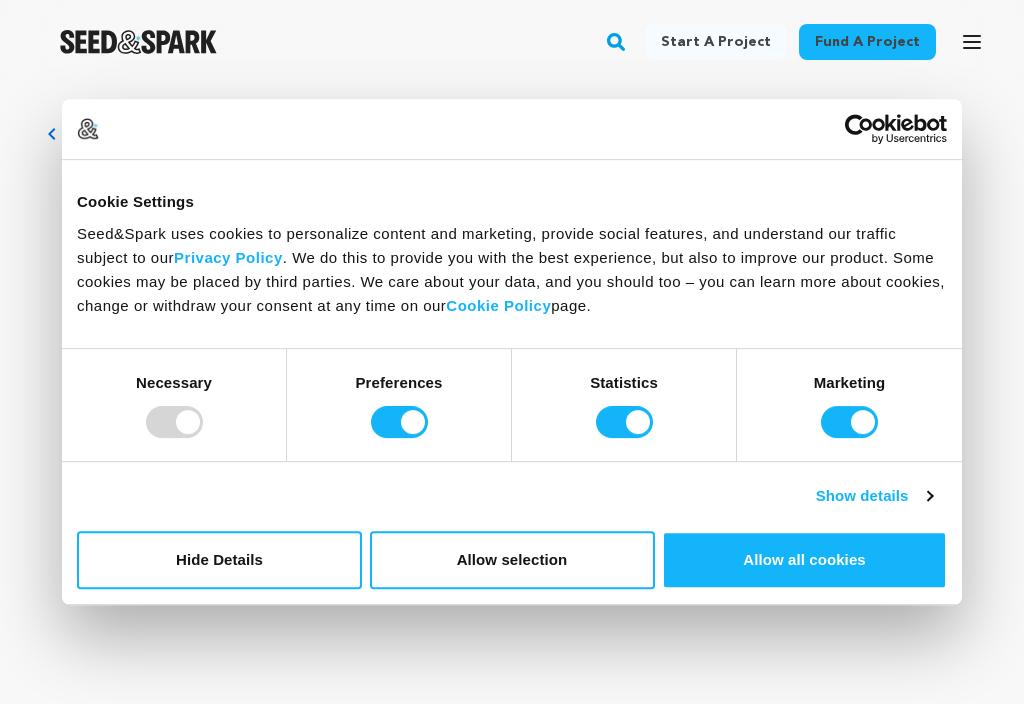 click on "Allow all cookies" at bounding box center (804, 560) 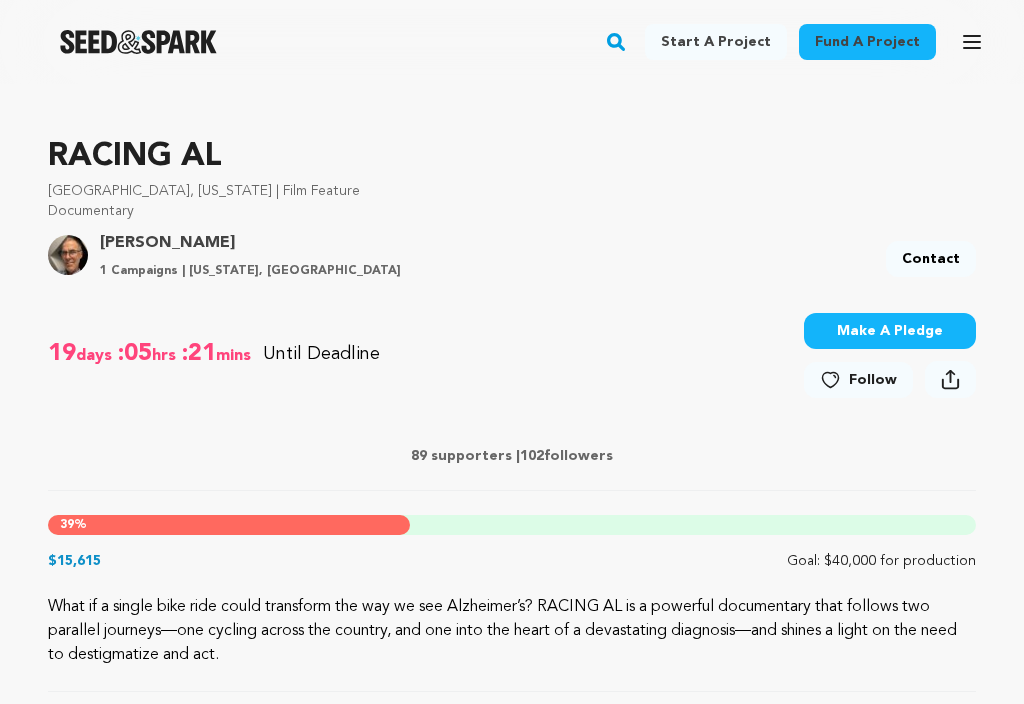 scroll, scrollTop: 561, scrollLeft: 0, axis: vertical 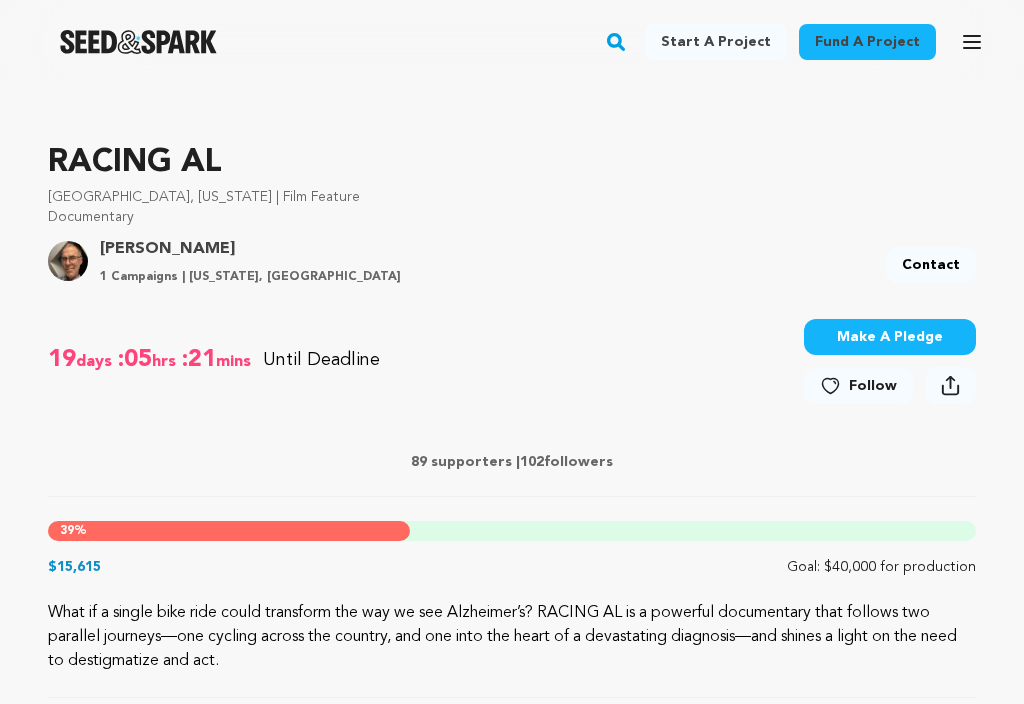click on "Follow" at bounding box center [858, 386] 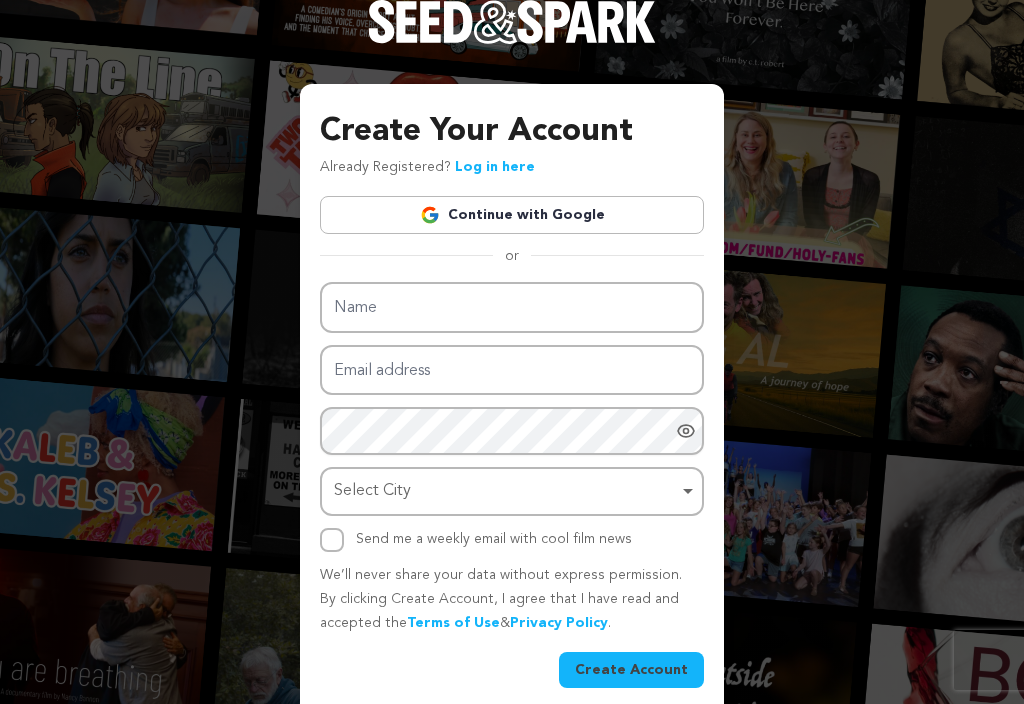 scroll, scrollTop: 0, scrollLeft: 0, axis: both 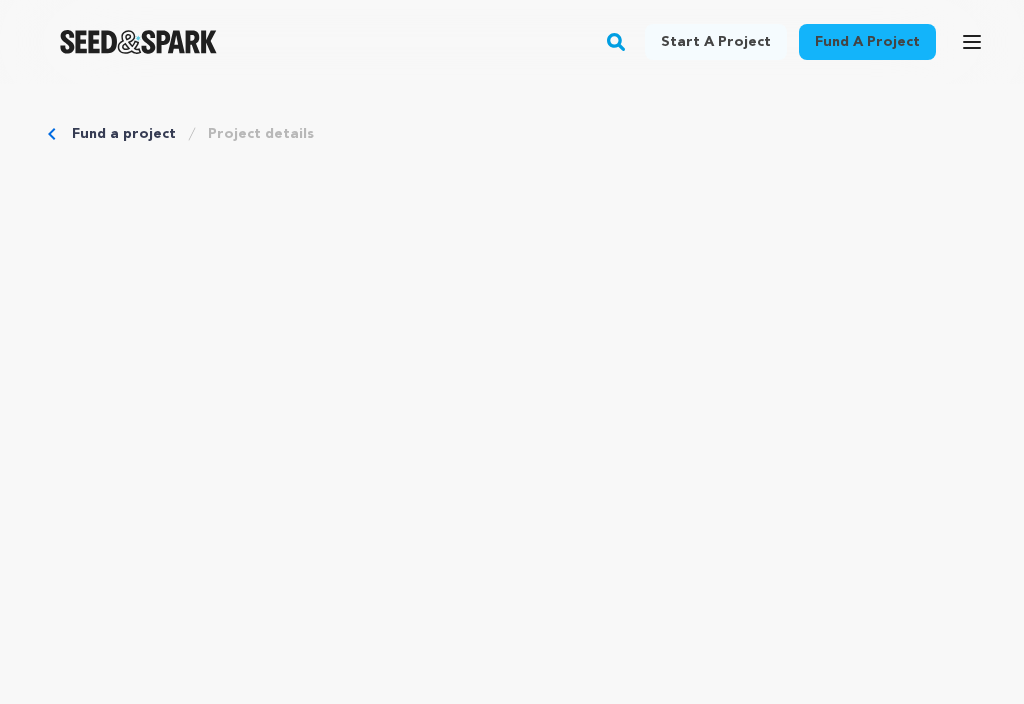 click on "Fund a project" at bounding box center (867, 42) 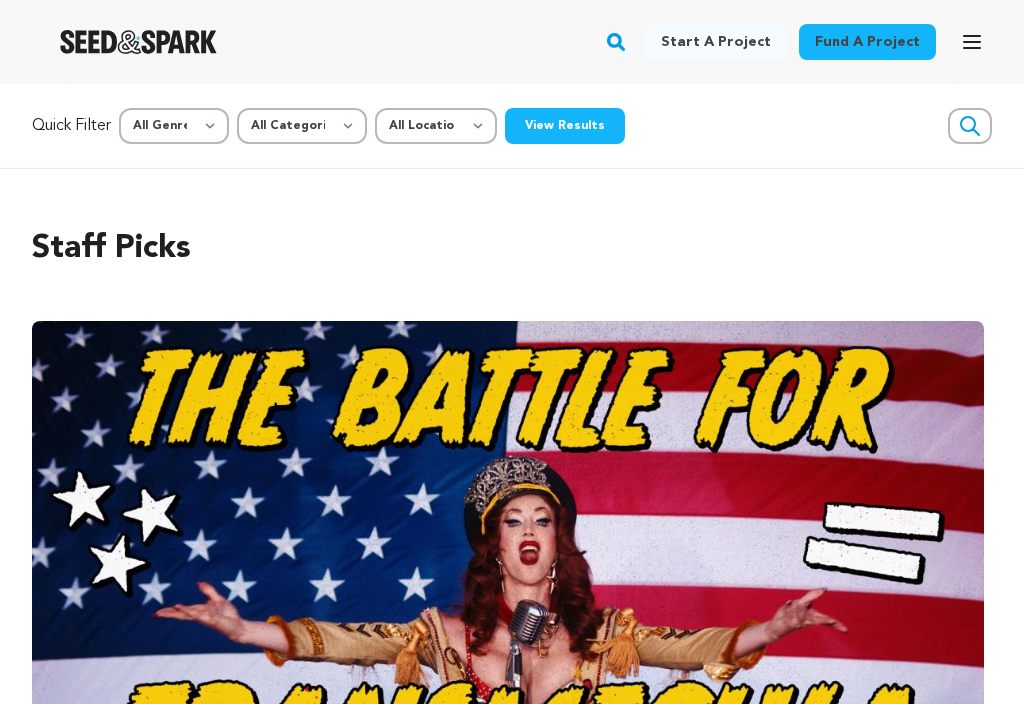scroll, scrollTop: 0, scrollLeft: 0, axis: both 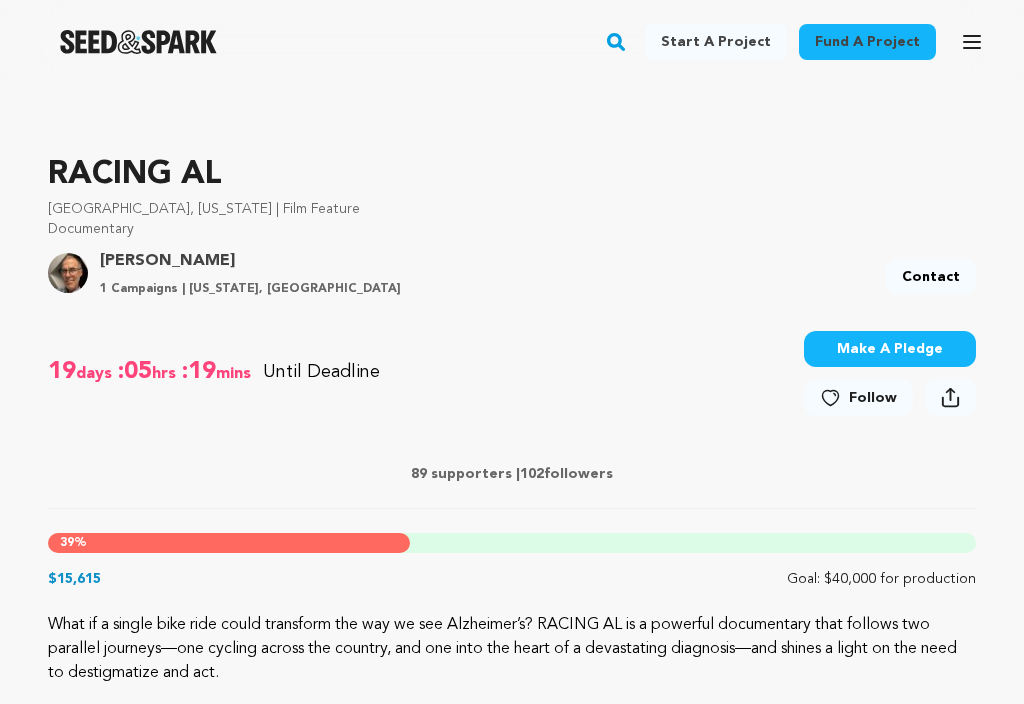 click on "Make A Pledge" at bounding box center [890, 349] 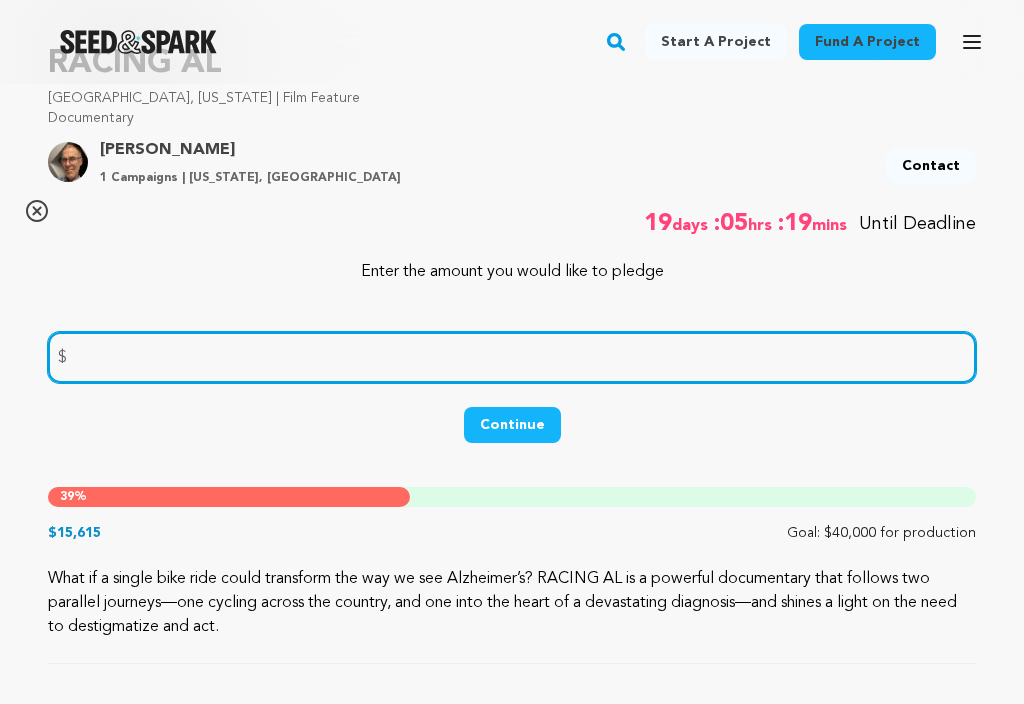 scroll, scrollTop: 677, scrollLeft: 0, axis: vertical 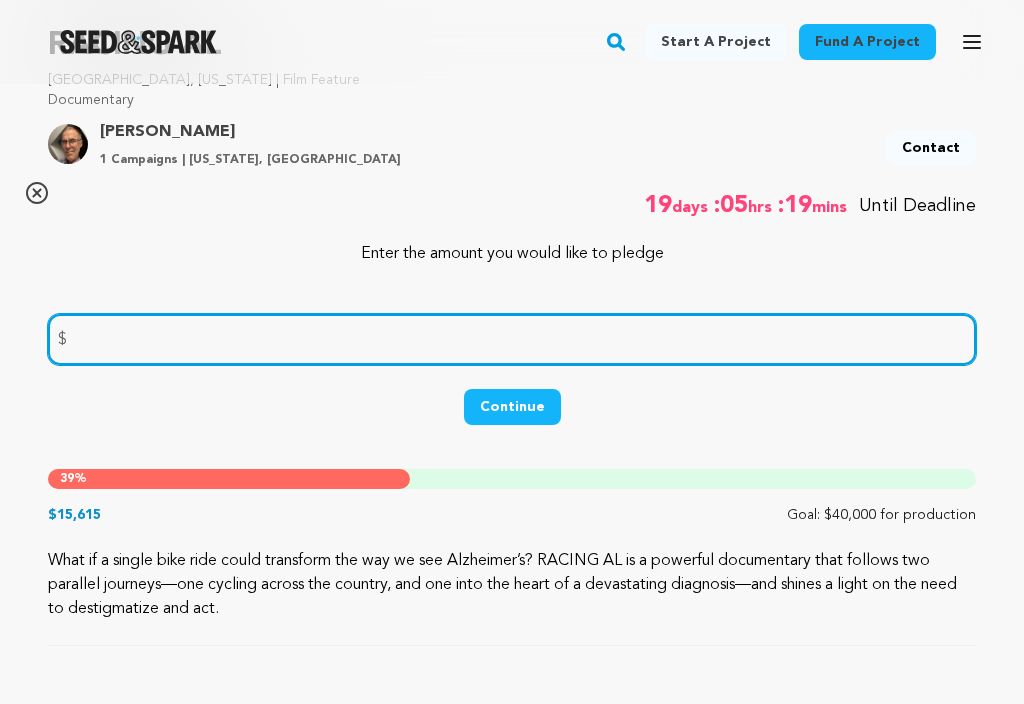 click at bounding box center (512, 340) 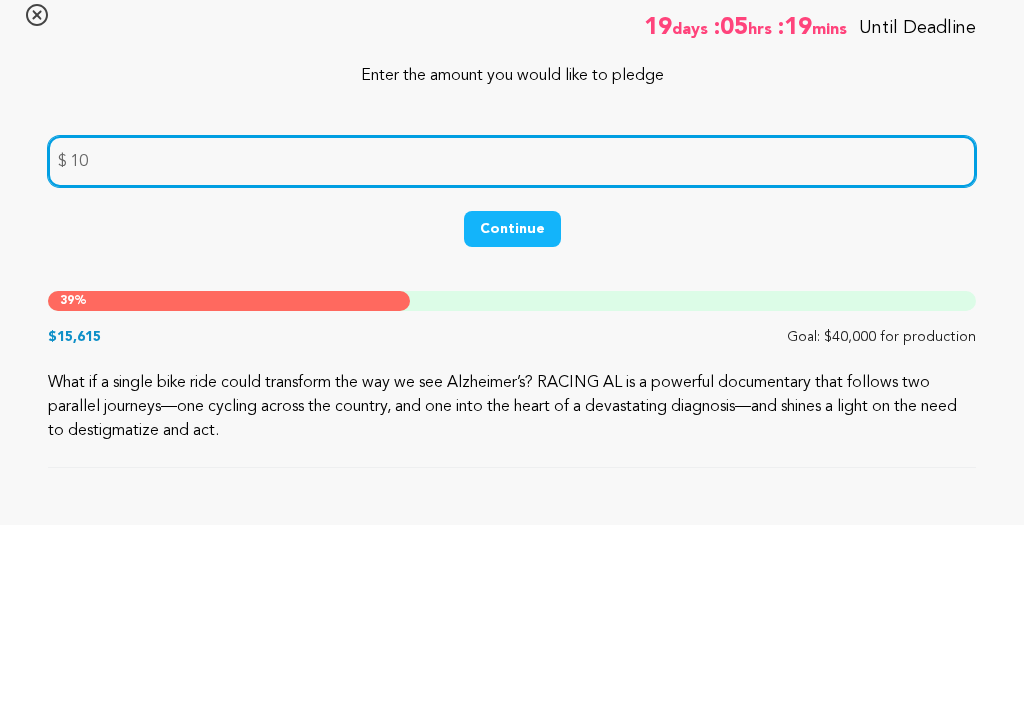 type on "100" 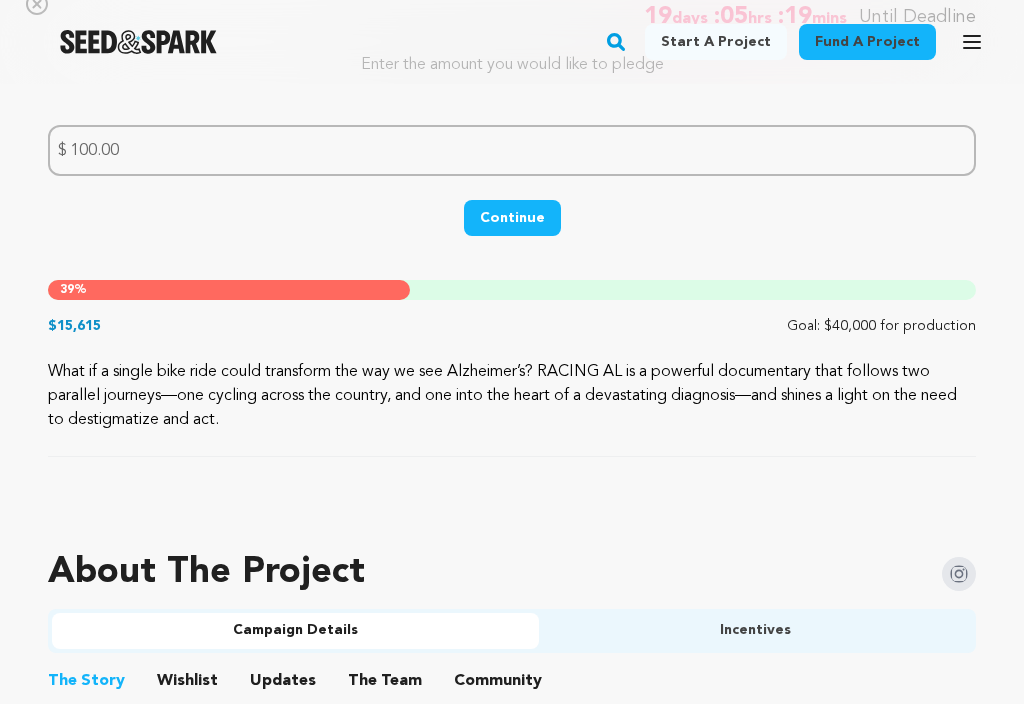 scroll, scrollTop: 838, scrollLeft: 0, axis: vertical 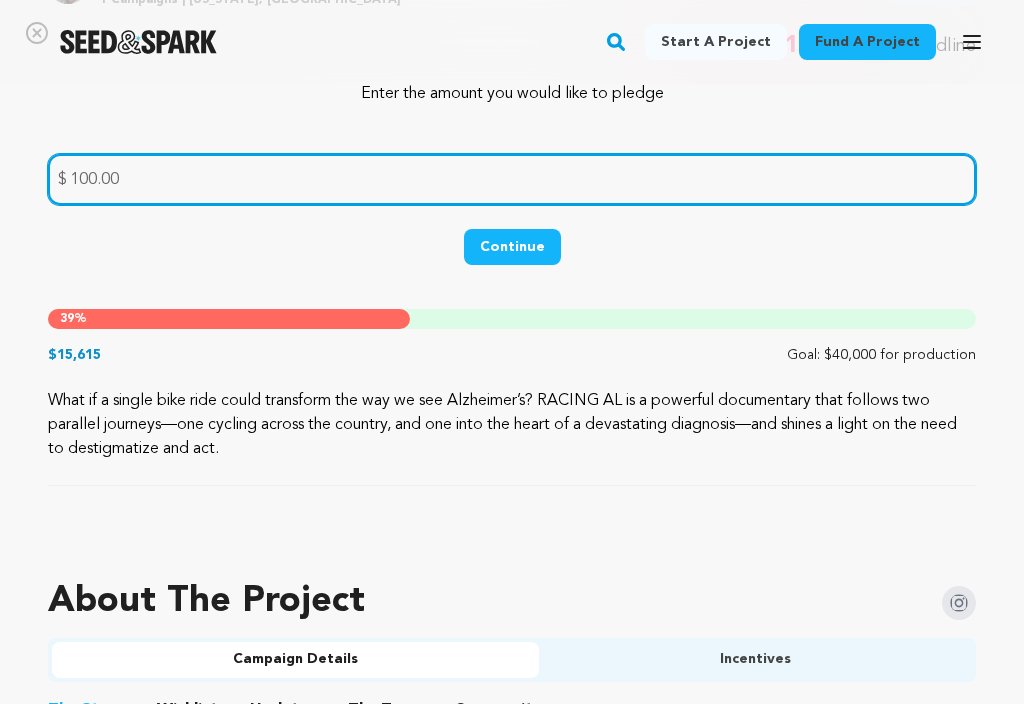 type on "100.00" 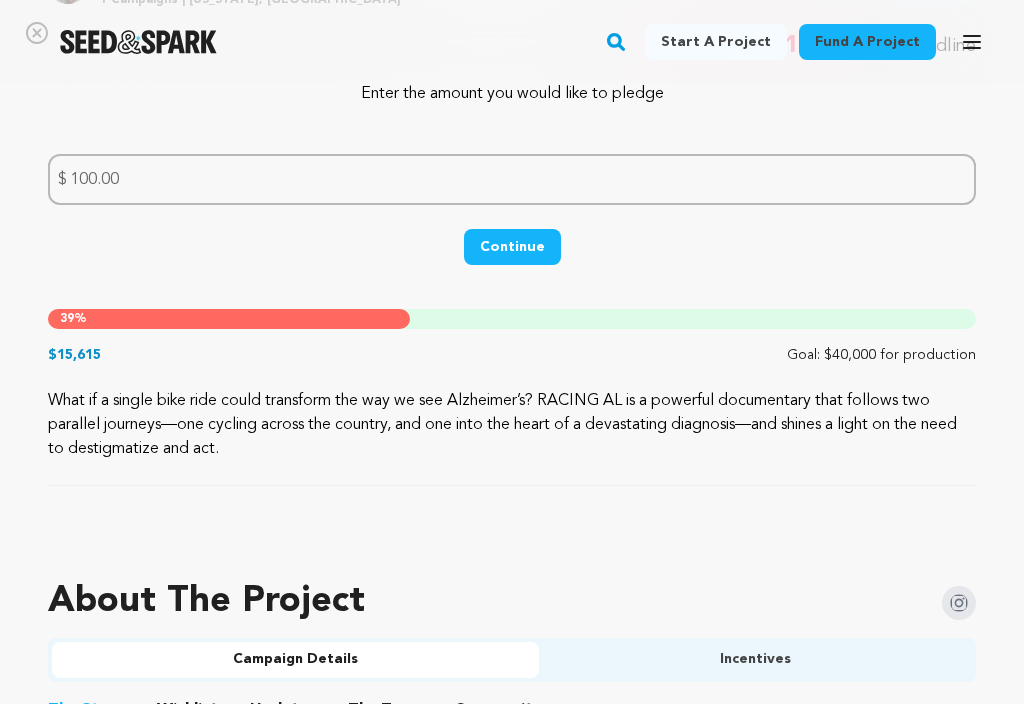 click on "Continue" at bounding box center (512, 247) 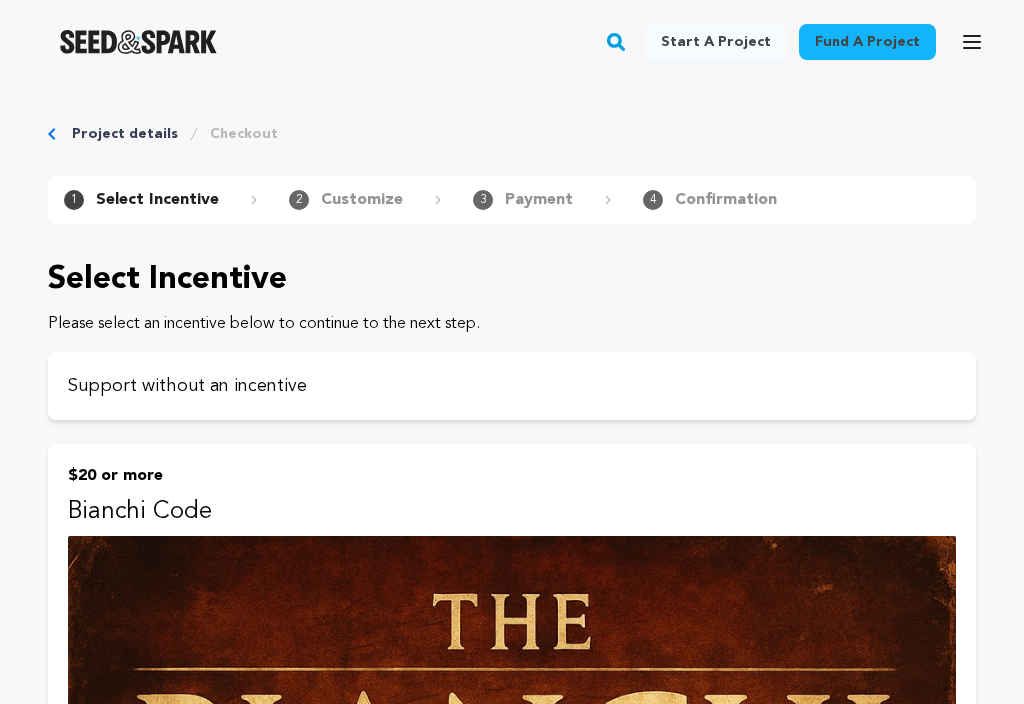scroll, scrollTop: 0, scrollLeft: 0, axis: both 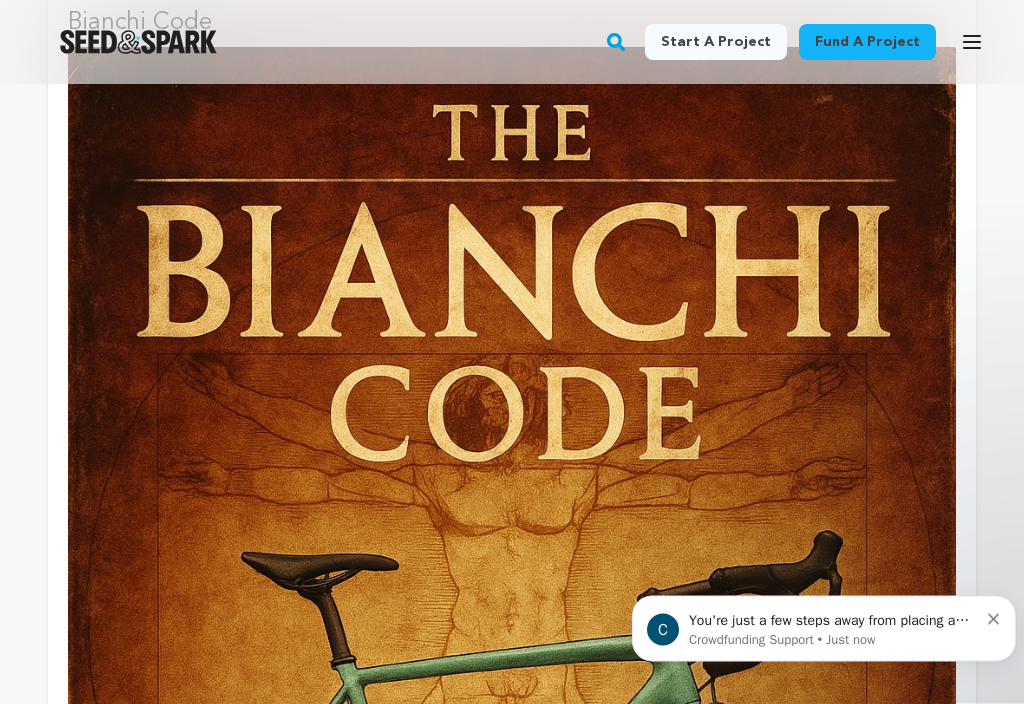 click 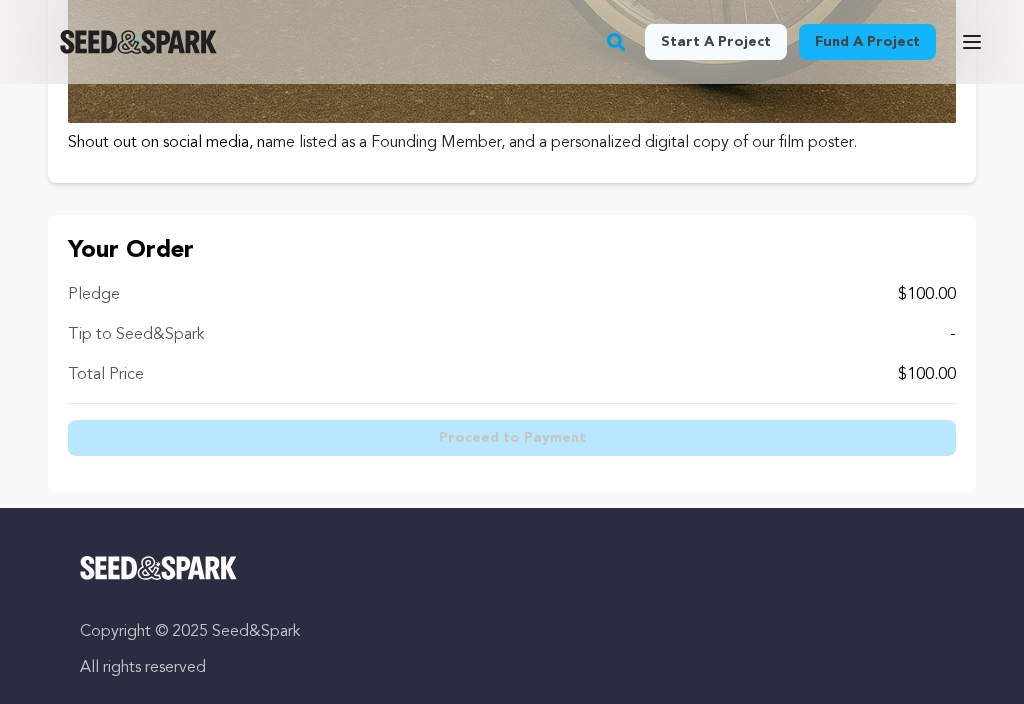 scroll, scrollTop: 3253, scrollLeft: 0, axis: vertical 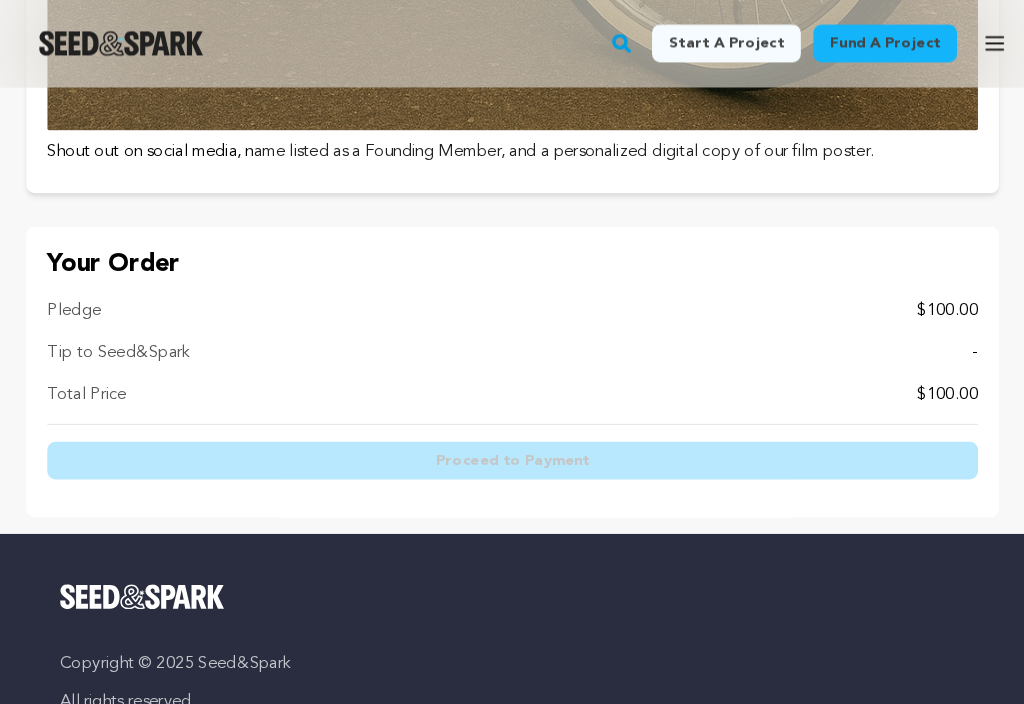 click on "Proceed to Payment" at bounding box center [512, 440] 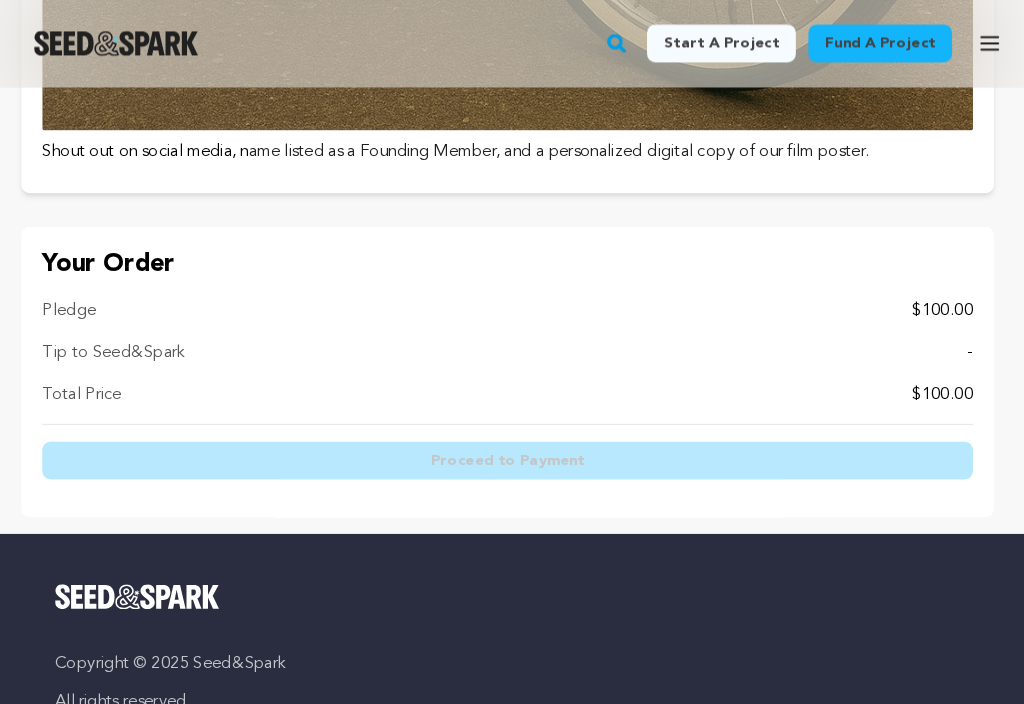click on "Proceed to Payment" at bounding box center (512, 444) 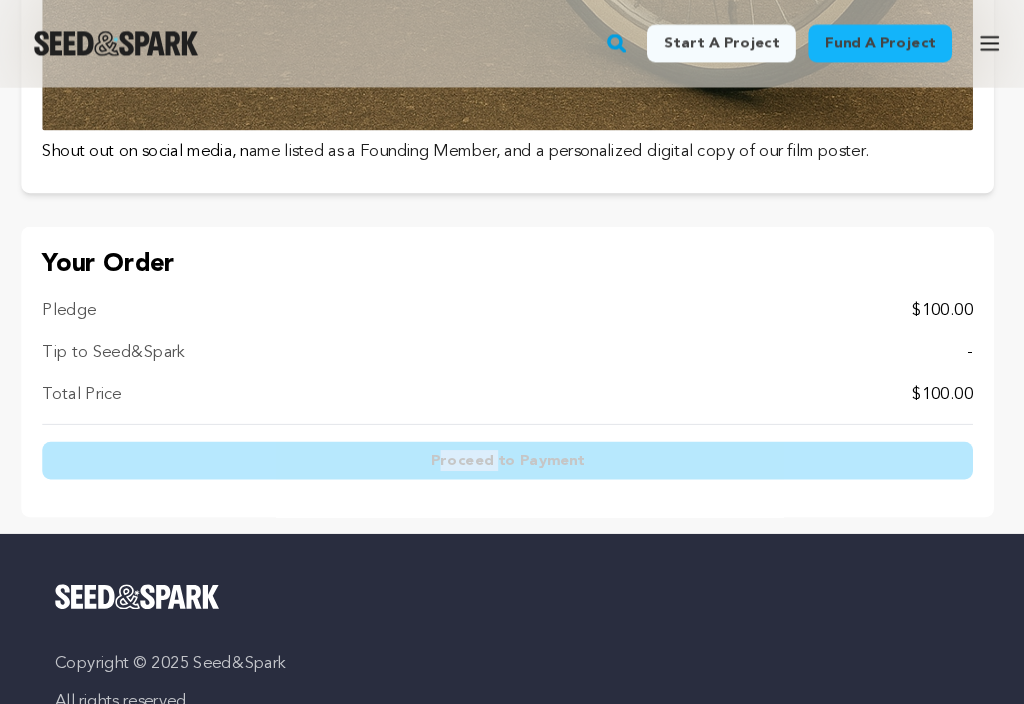 click on "Pledge
$100.00
Tip to Seed&Spark
-
Total Price
$100.00" at bounding box center (512, 345) 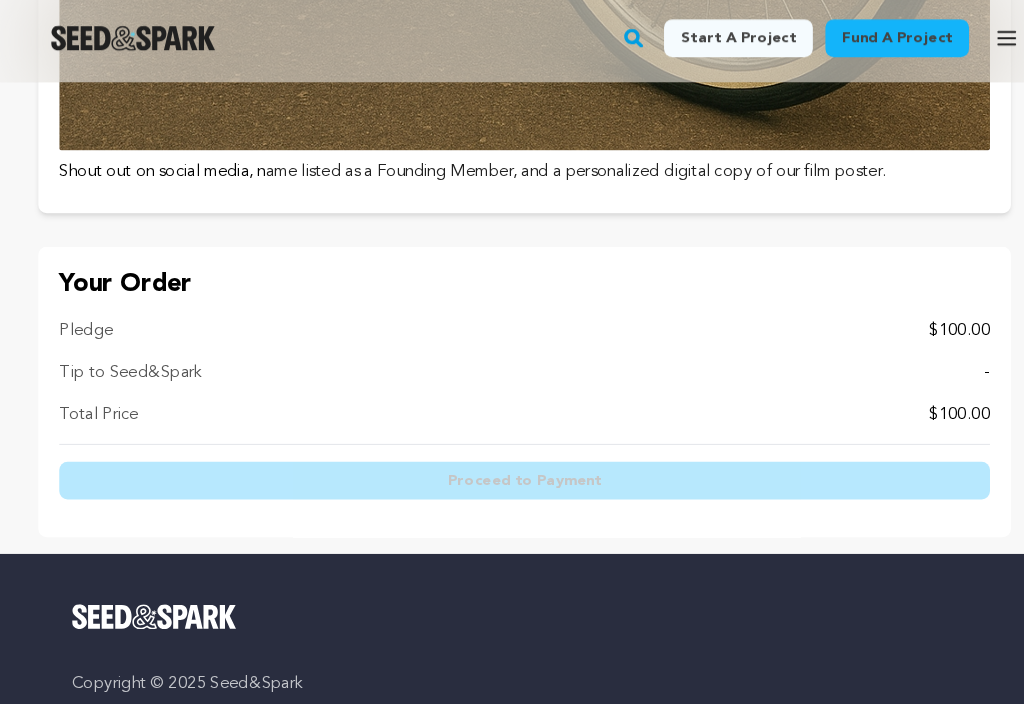 scroll, scrollTop: 3227, scrollLeft: 0, axis: vertical 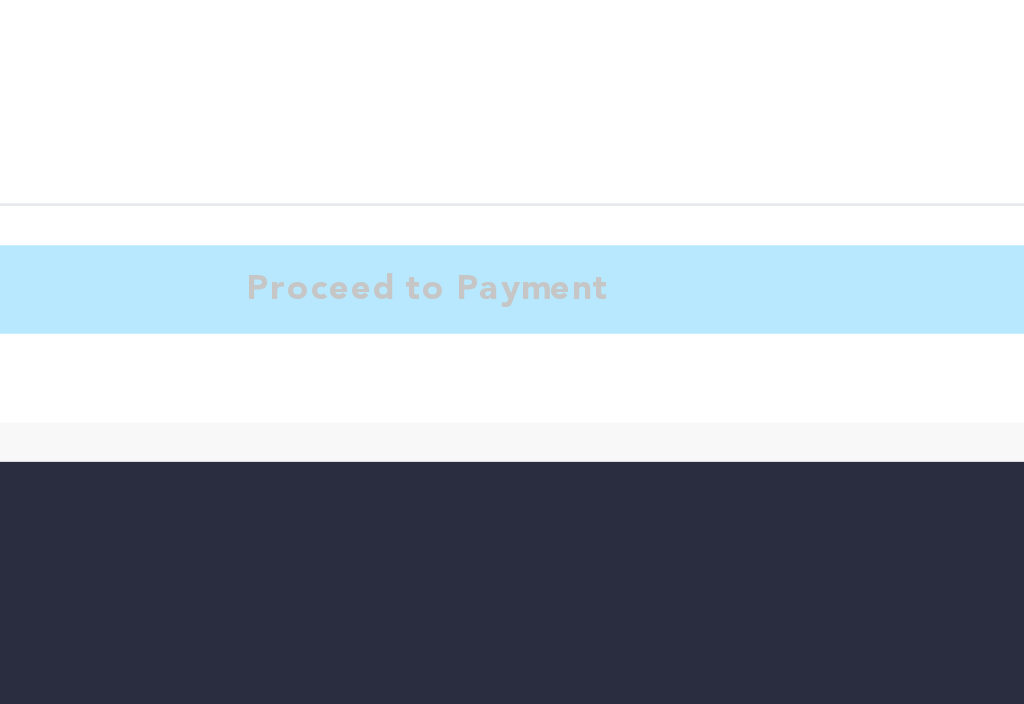 click on "Proceed to Payment" at bounding box center (512, 464) 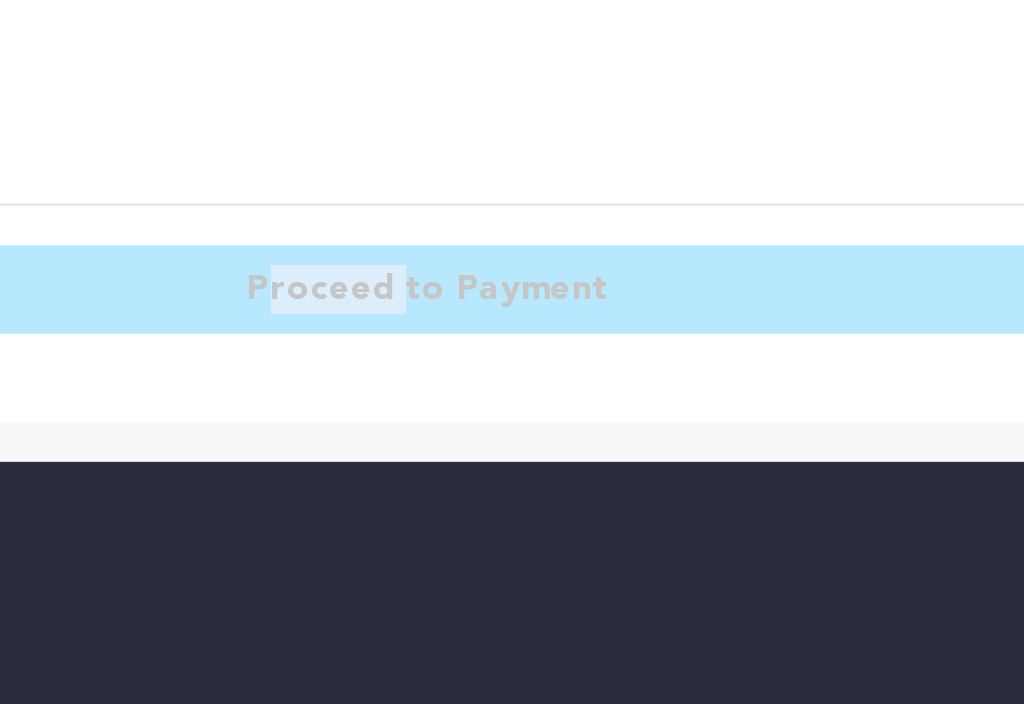 click on "Proceed to Payment" at bounding box center (512, 464) 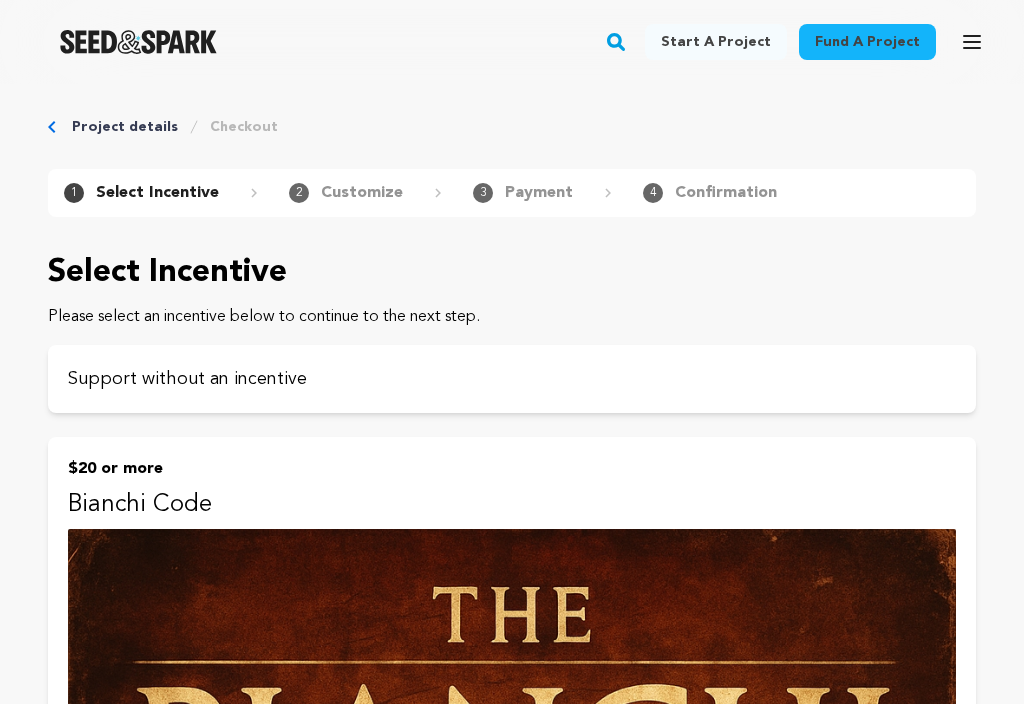 scroll, scrollTop: 0, scrollLeft: 0, axis: both 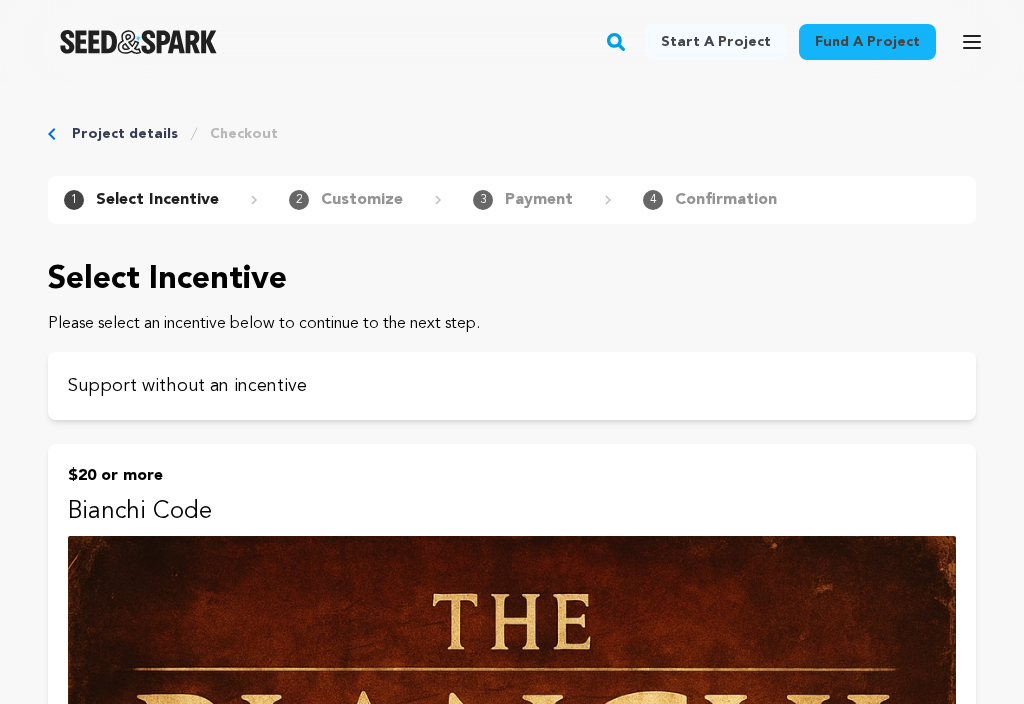 click on "Payment" at bounding box center (539, 200) 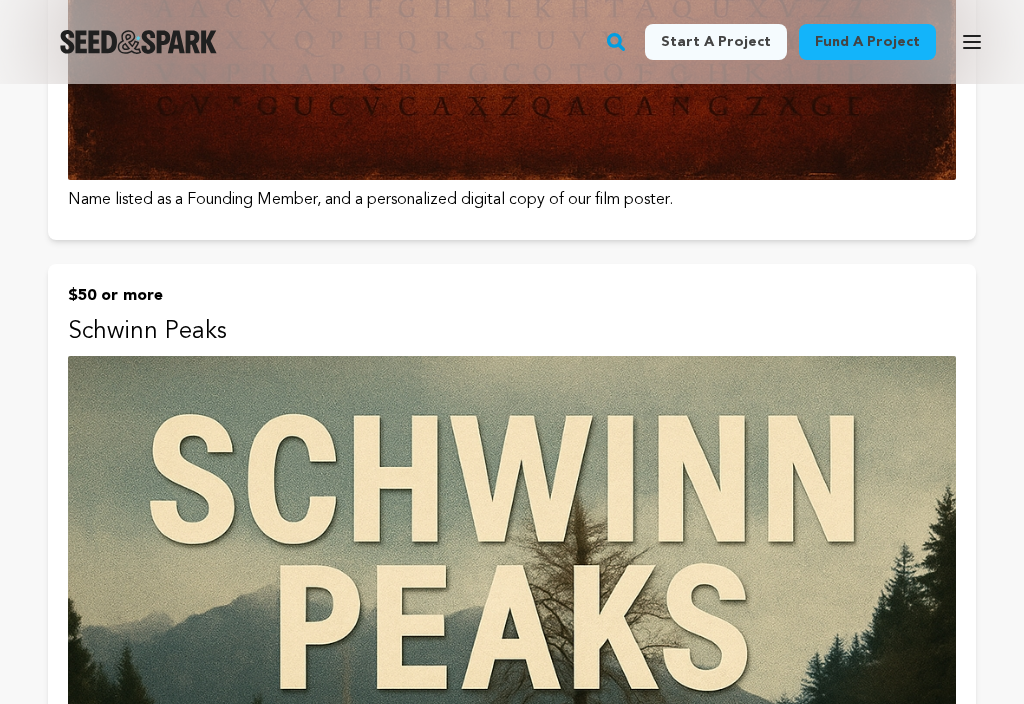 click on "Schwinn Peaks" at bounding box center [512, 332] 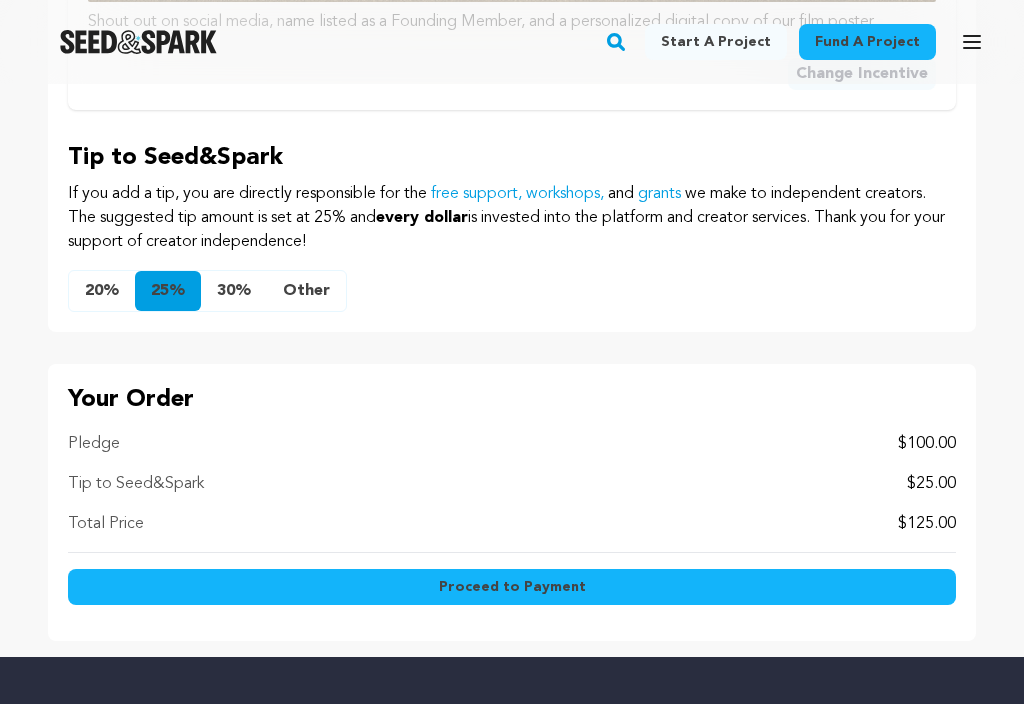 scroll, scrollTop: 2468, scrollLeft: 0, axis: vertical 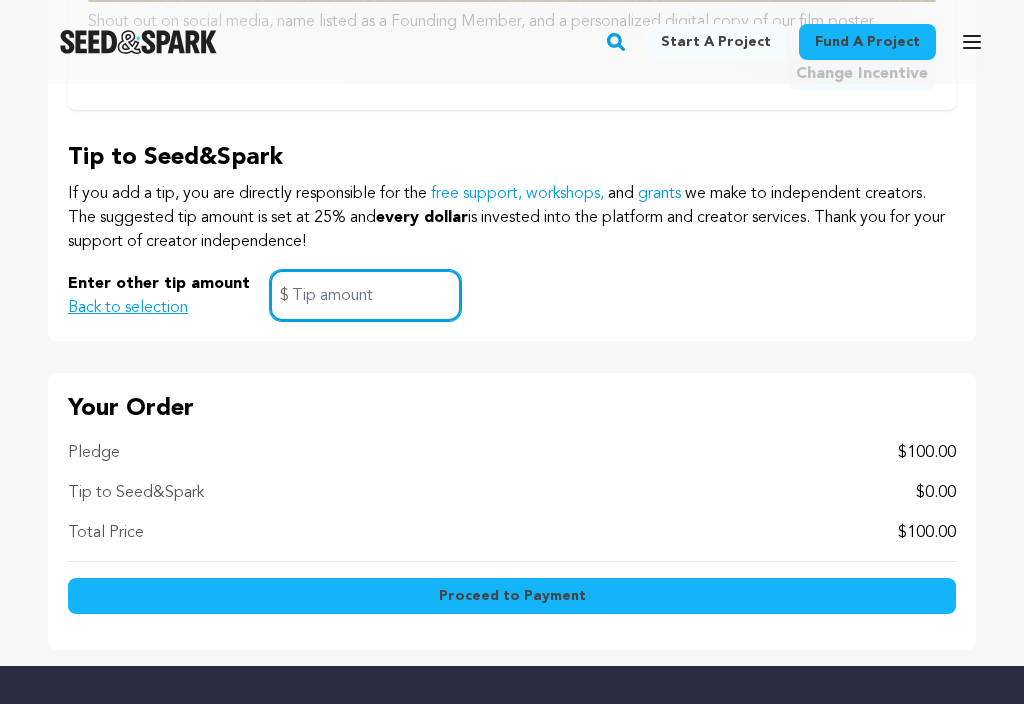 click at bounding box center [365, 295] 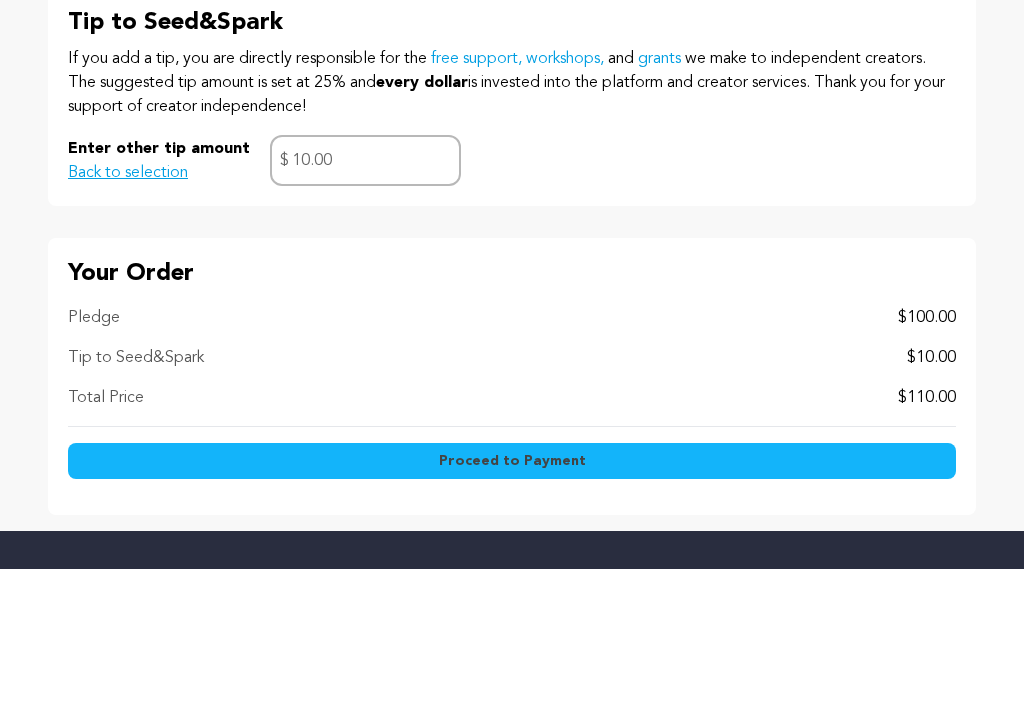 scroll, scrollTop: 2603, scrollLeft: 0, axis: vertical 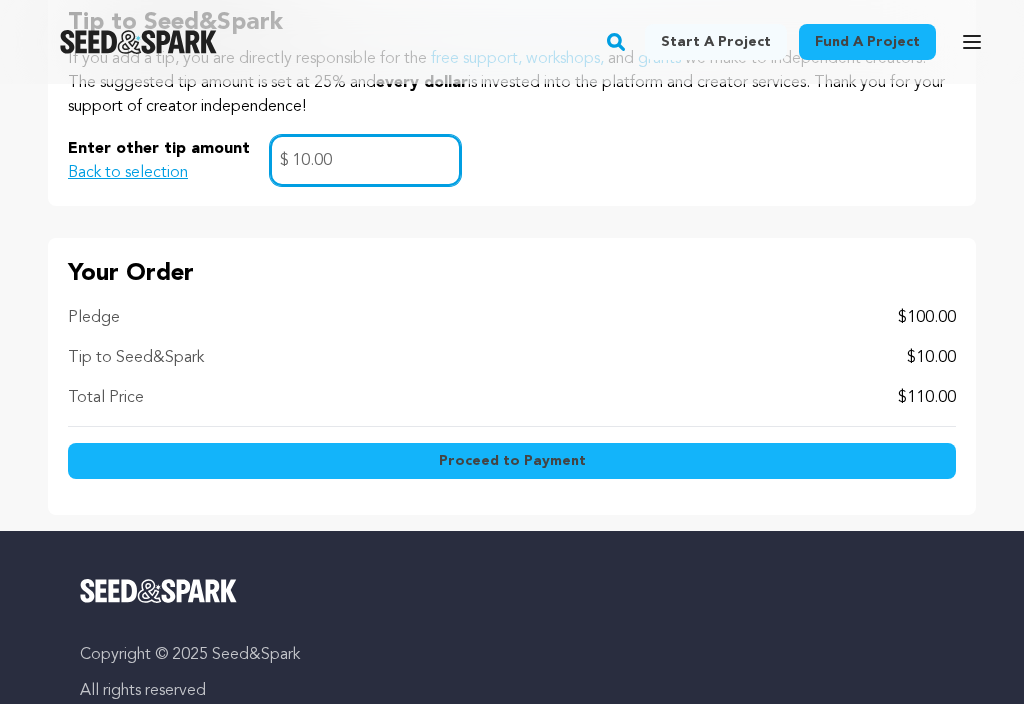 type on "10.00" 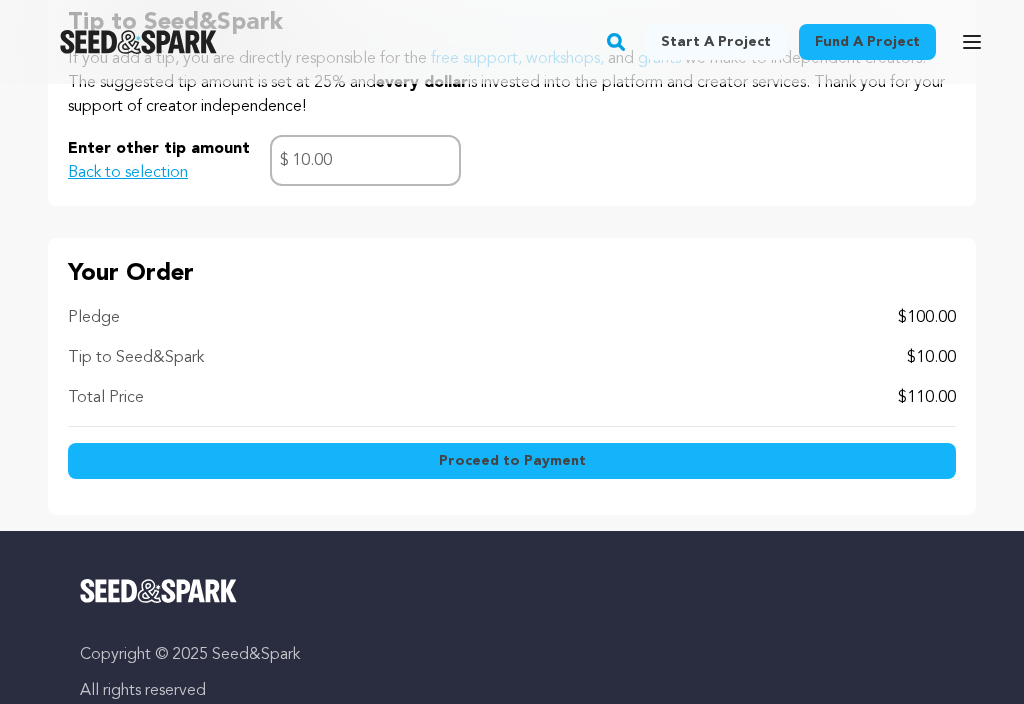 click on "Proceed to Payment" at bounding box center (512, 461) 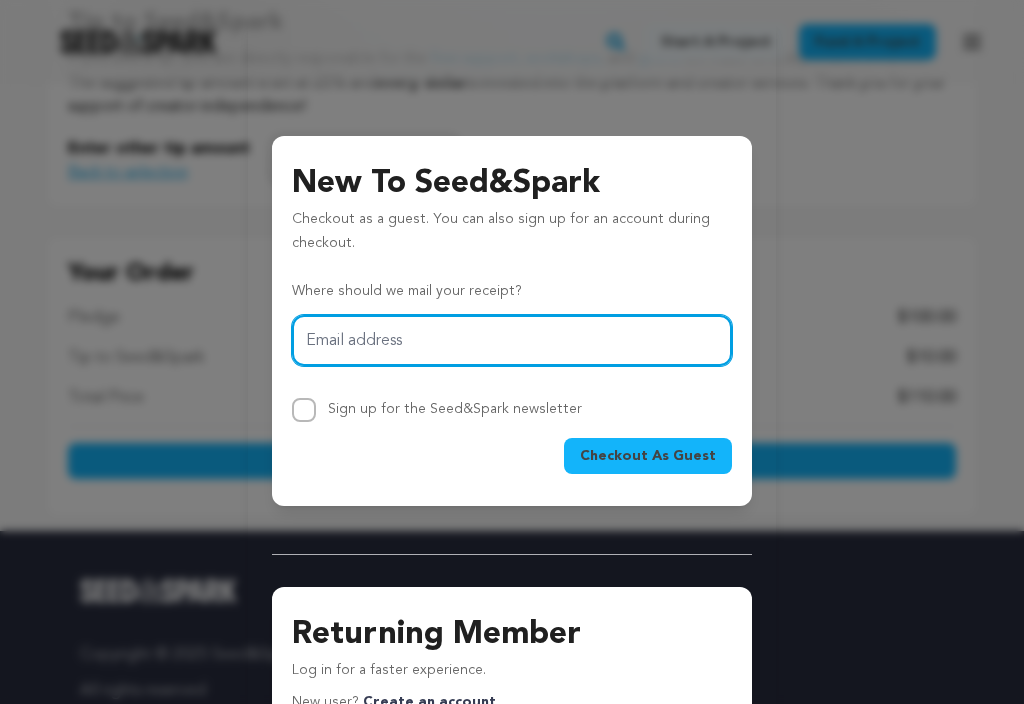 click on "Email address" at bounding box center [512, 340] 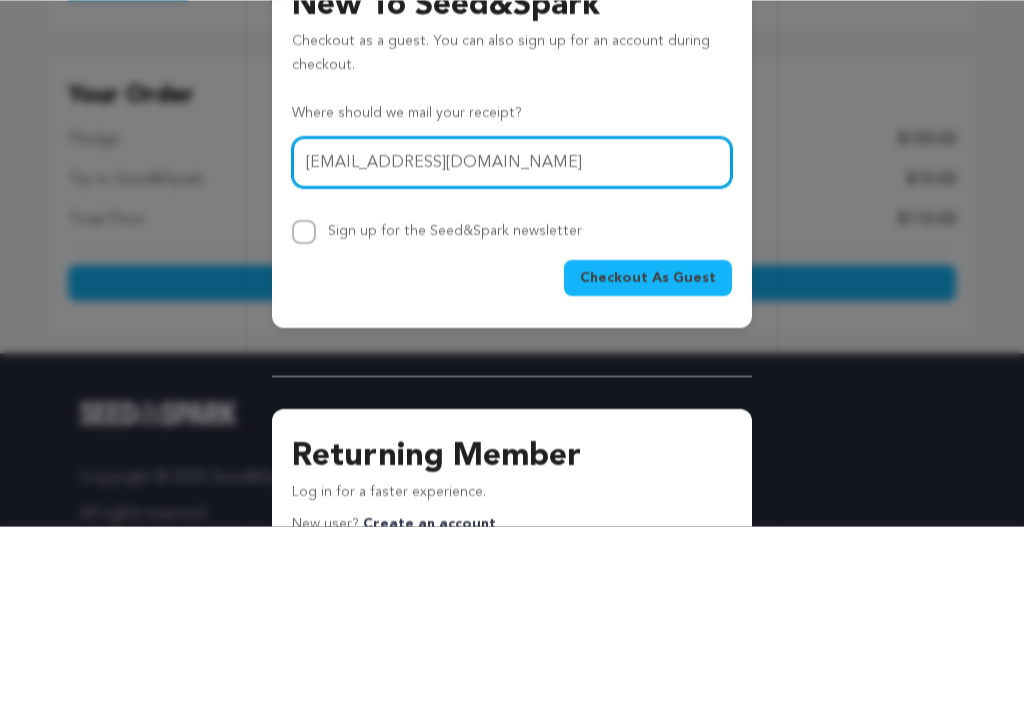 type on "[EMAIL_ADDRESS][DOMAIN_NAME]" 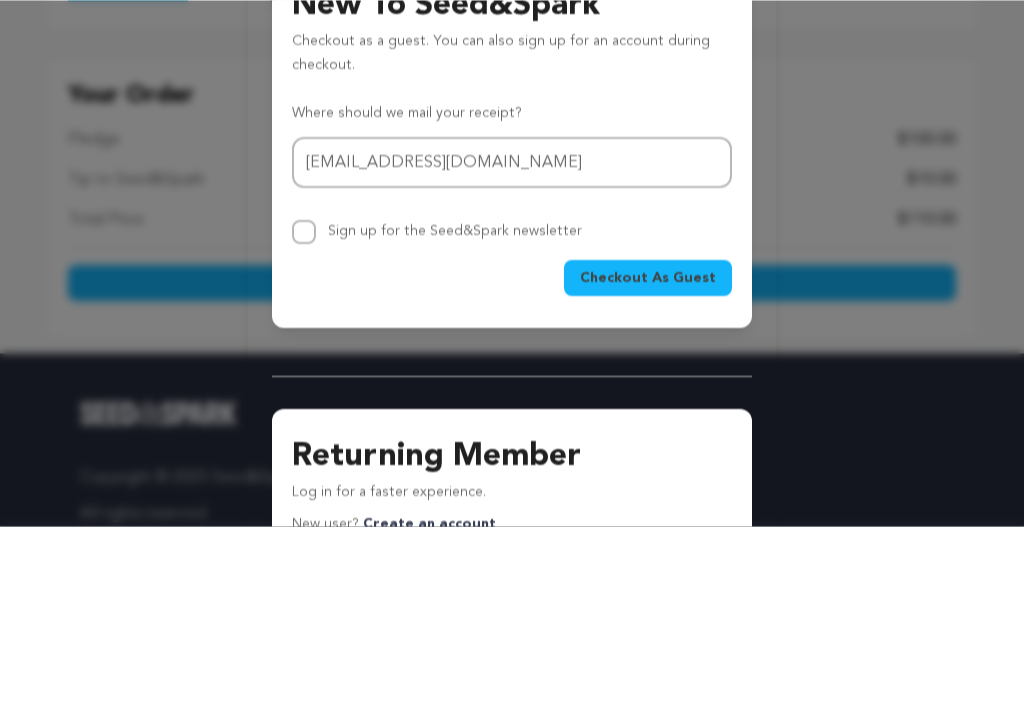 click on "Checkout As Guest" at bounding box center [648, 456] 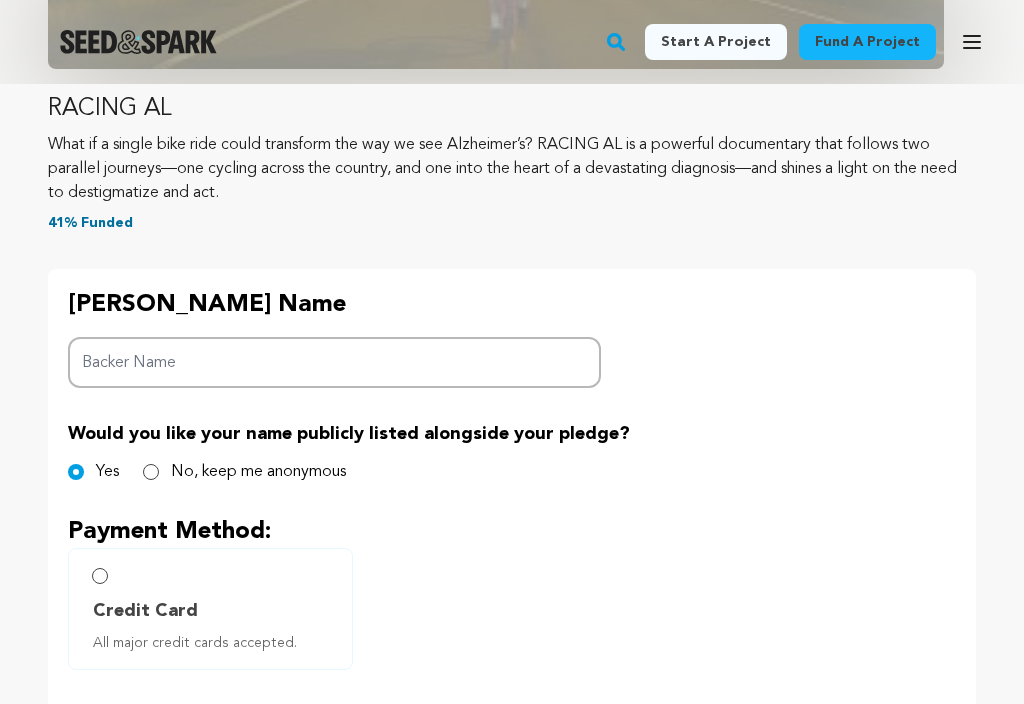 scroll, scrollTop: 698, scrollLeft: 0, axis: vertical 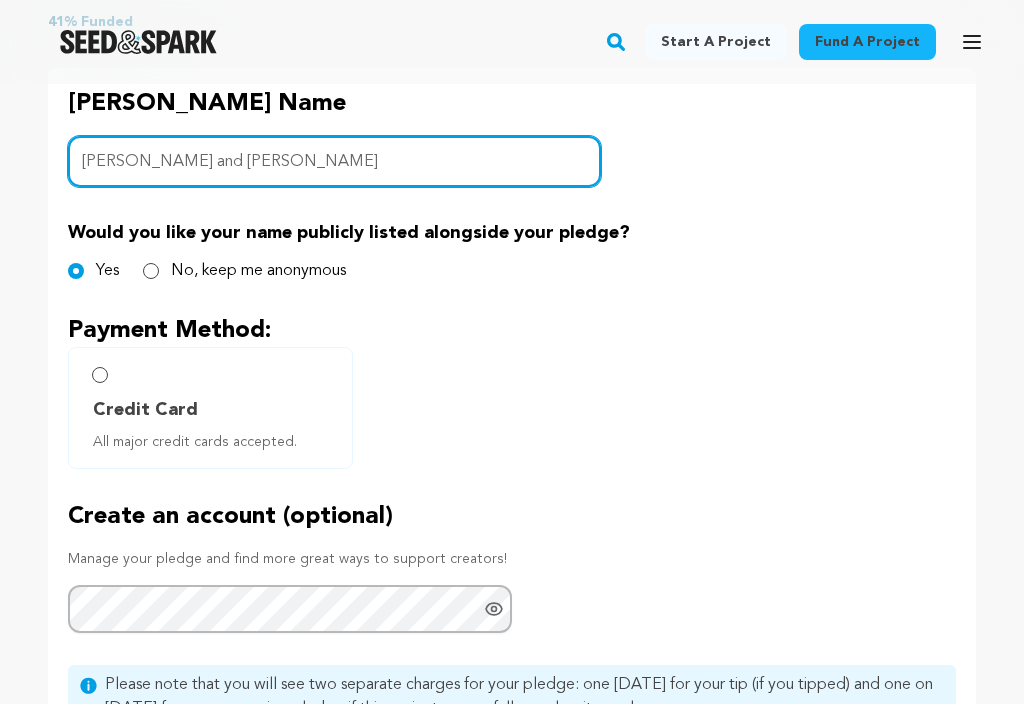 type on "Rob and Susan Biggs" 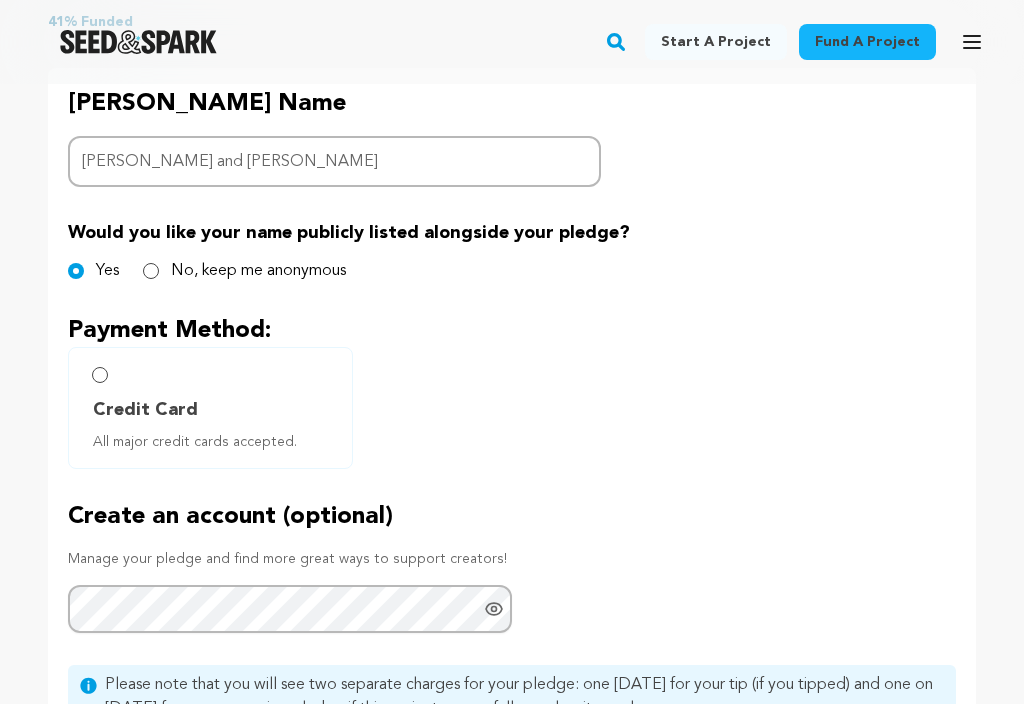 click on "Credit Card
All major credit cards accepted." at bounding box center (100, 375) 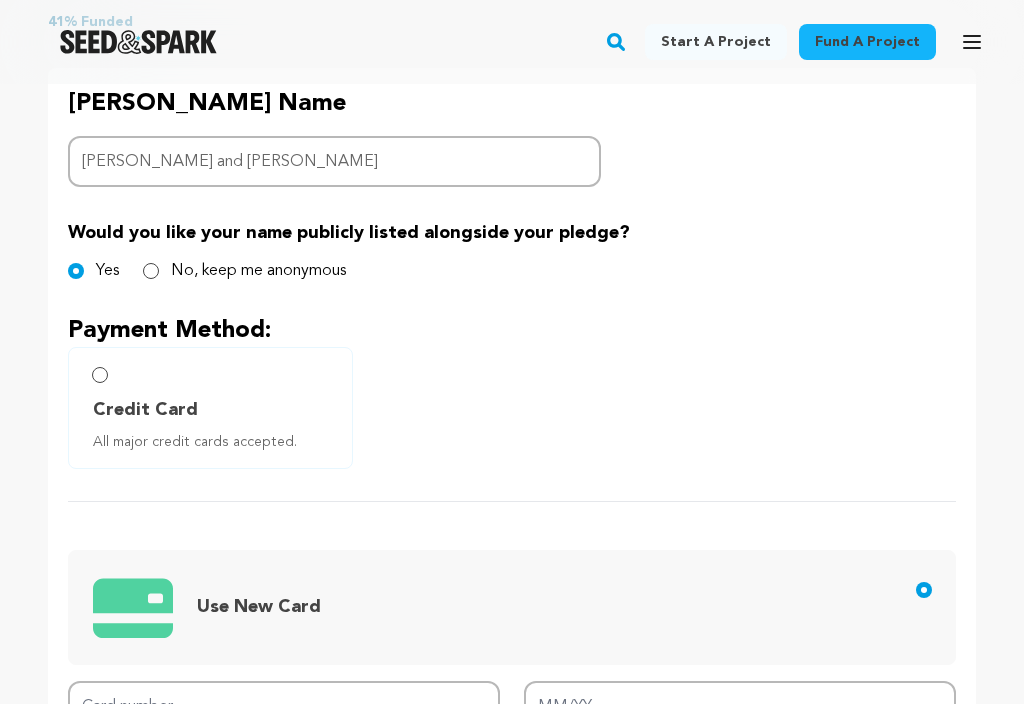 click on "Credit Card
All major credit cards accepted." at bounding box center [100, 375] 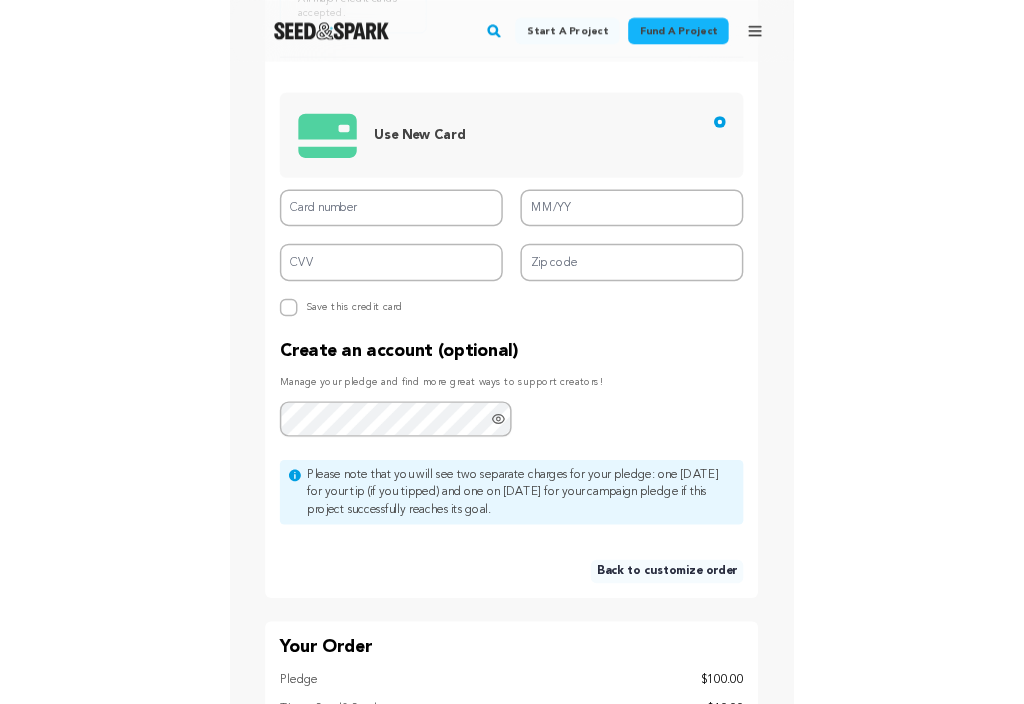 scroll, scrollTop: 1199, scrollLeft: 0, axis: vertical 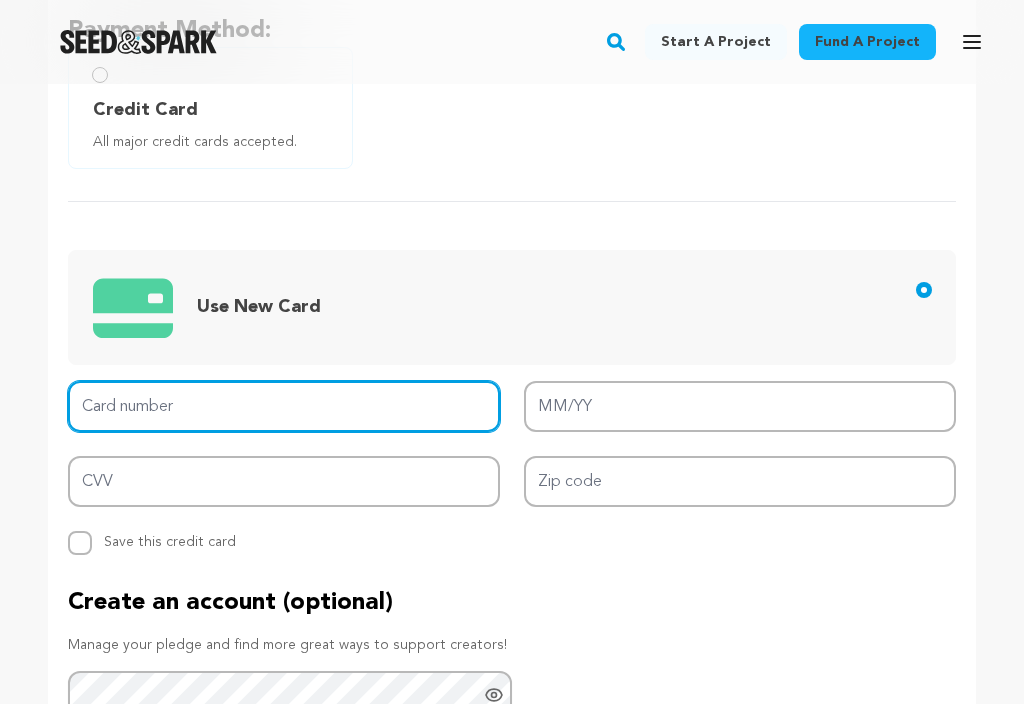 click on "Card number" at bounding box center [284, 406] 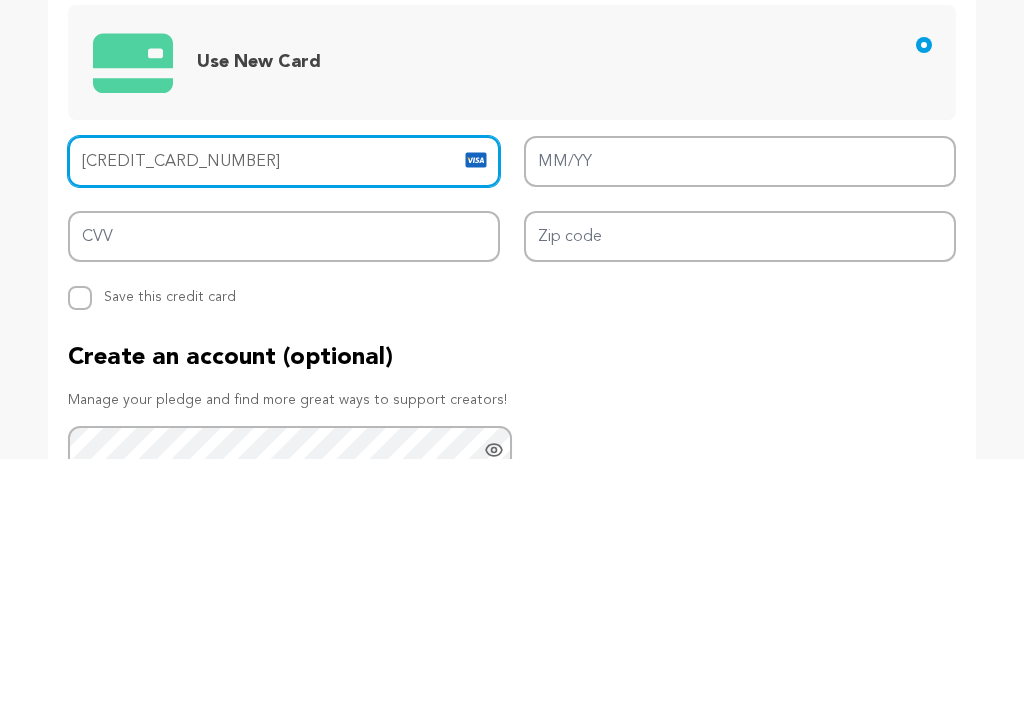 type on "4147 2026 3487 8241" 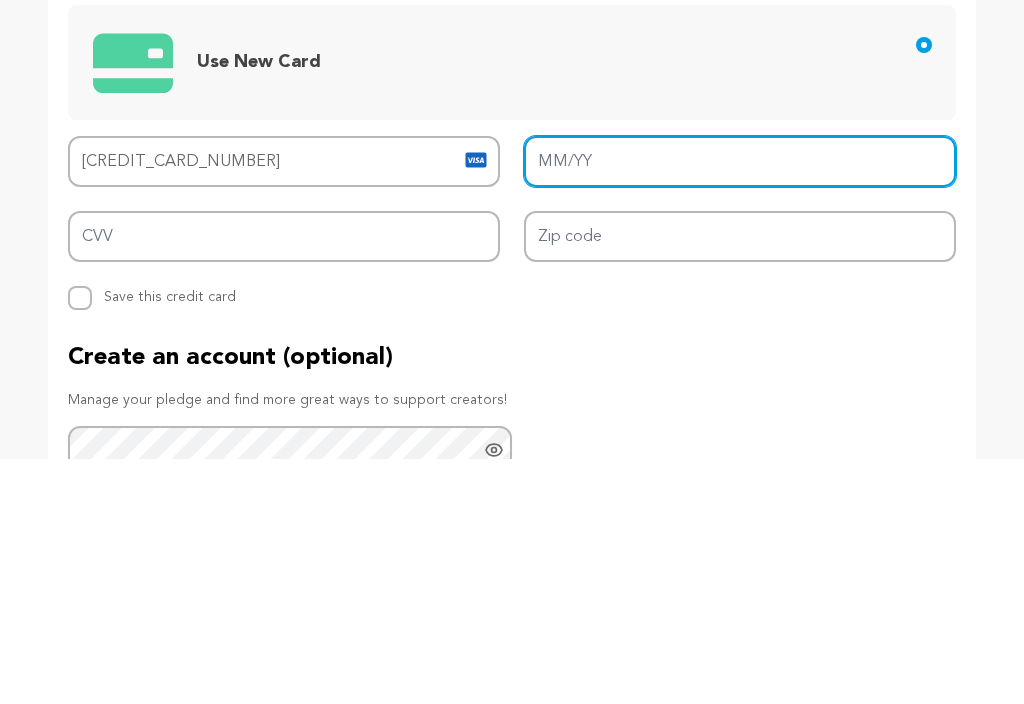 click on "MM/YY" at bounding box center [740, 407] 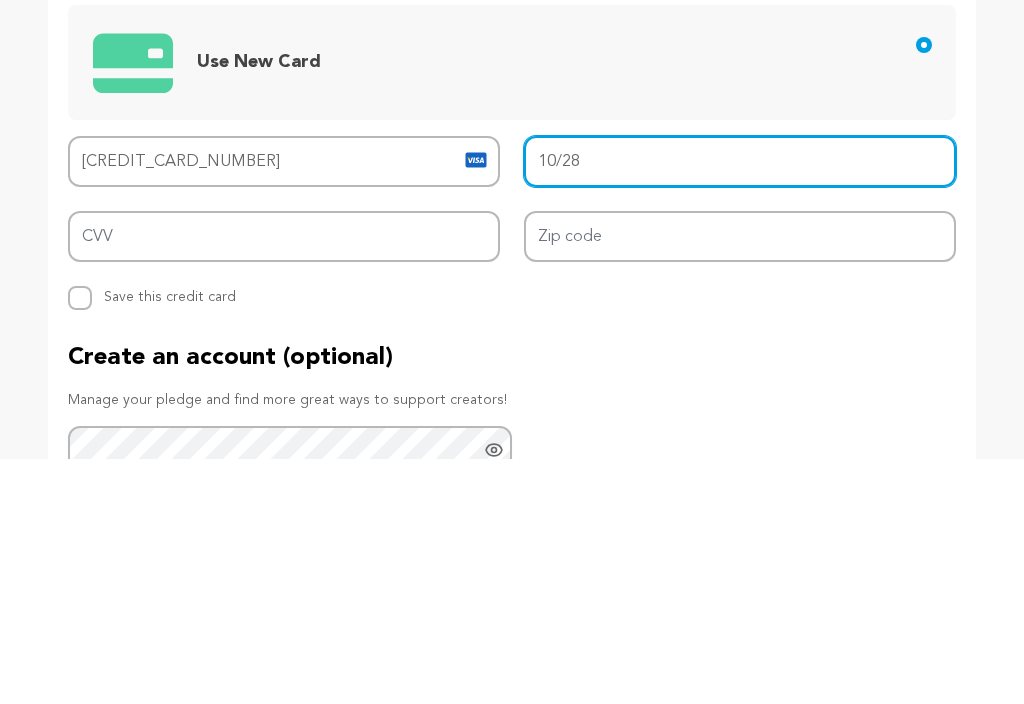 type on "10/28" 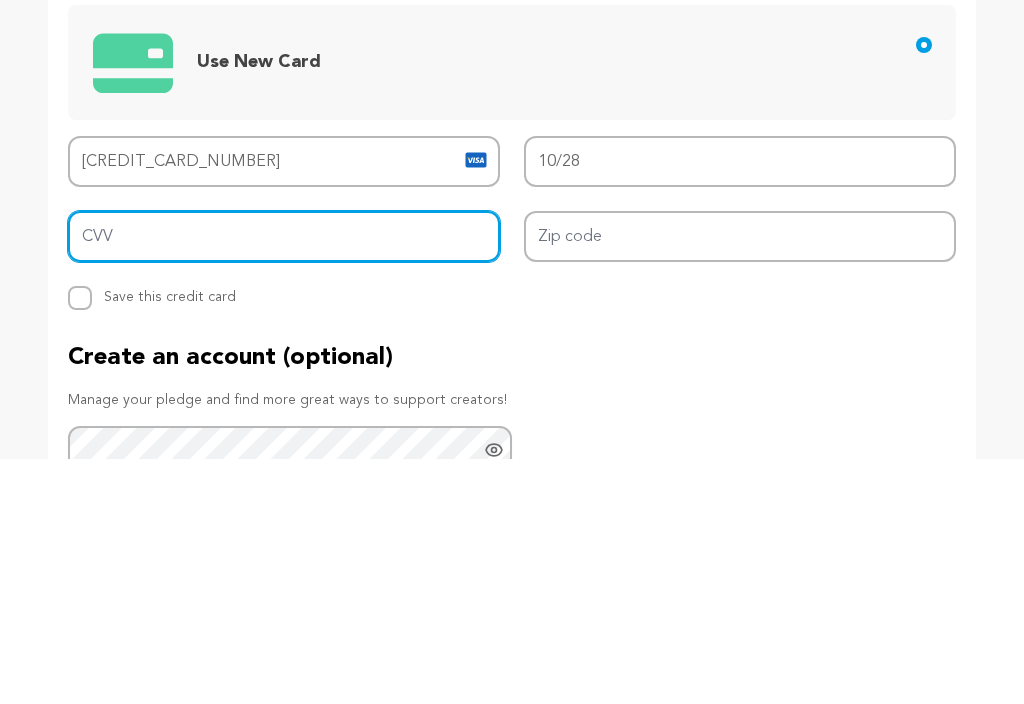 click on "CVV" at bounding box center [284, 482] 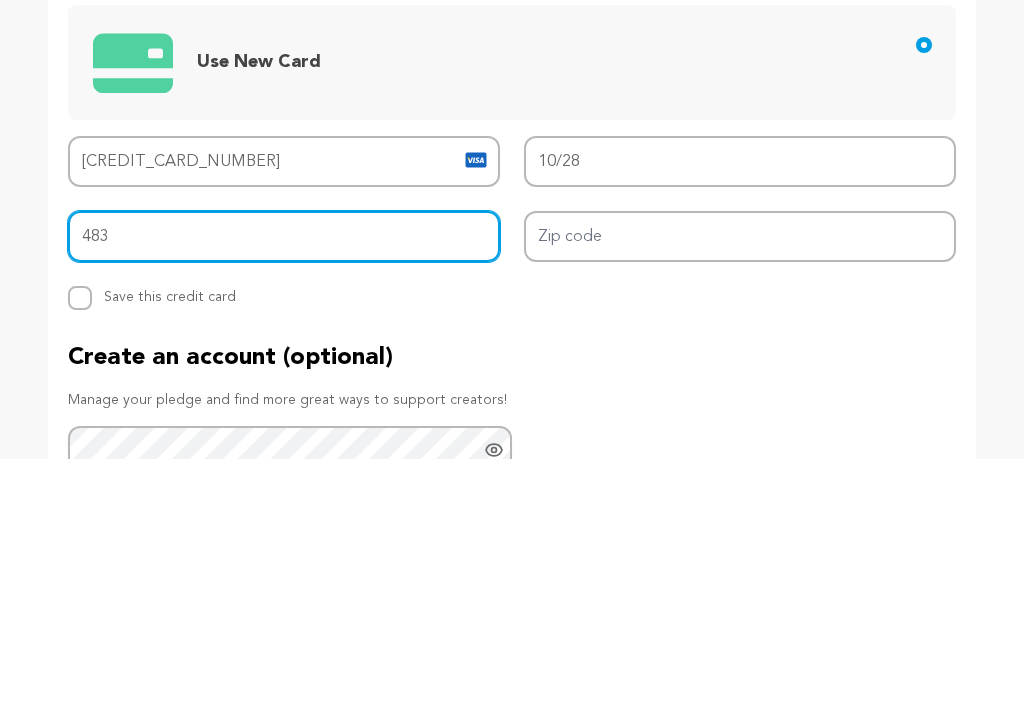 type on "483" 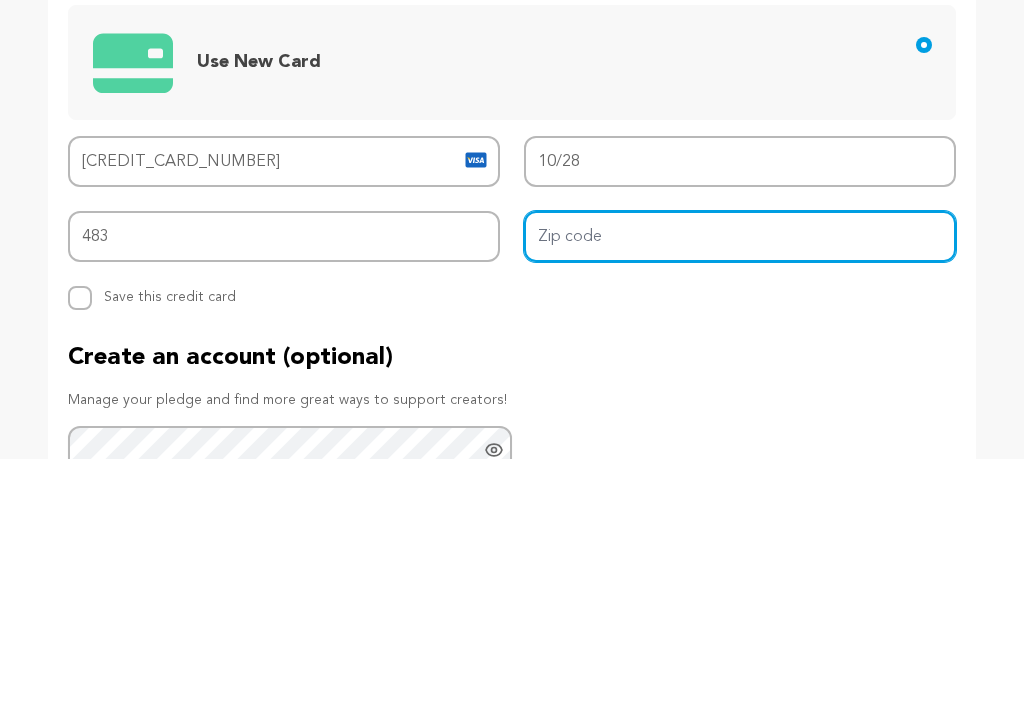 click on "Zip code" at bounding box center (740, 482) 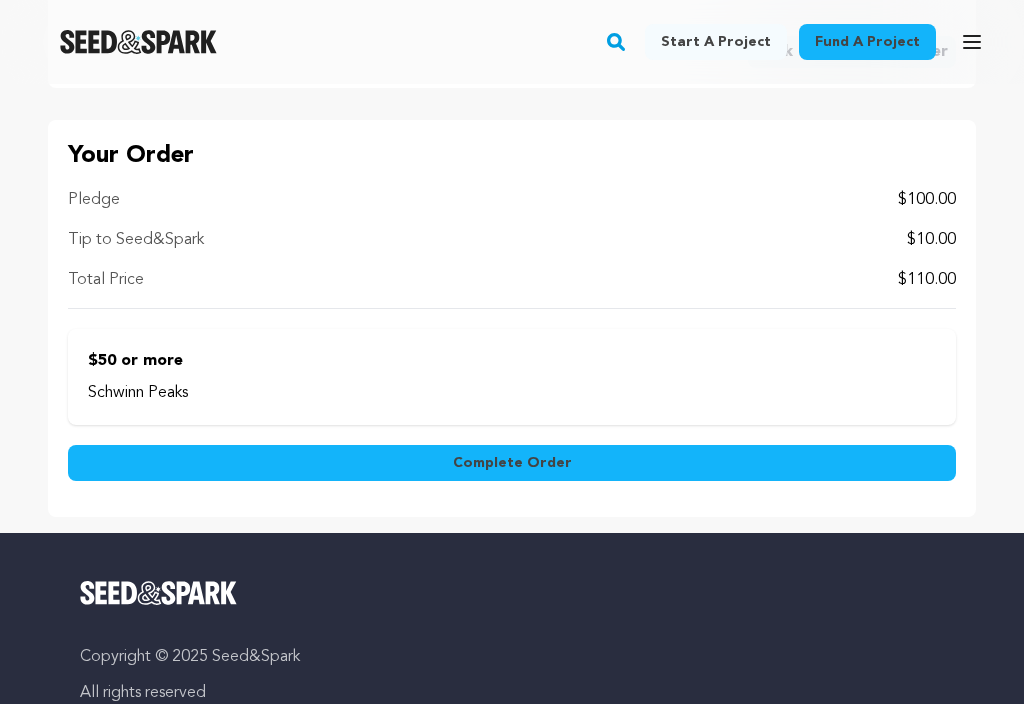 scroll, scrollTop: 2027, scrollLeft: 0, axis: vertical 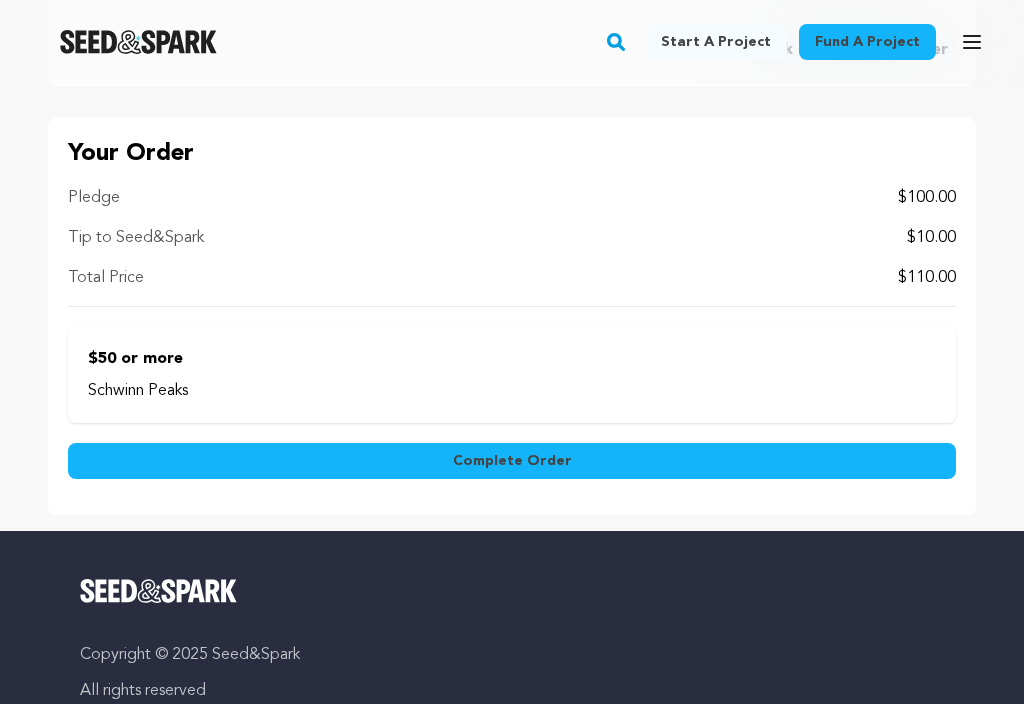 type on "04072" 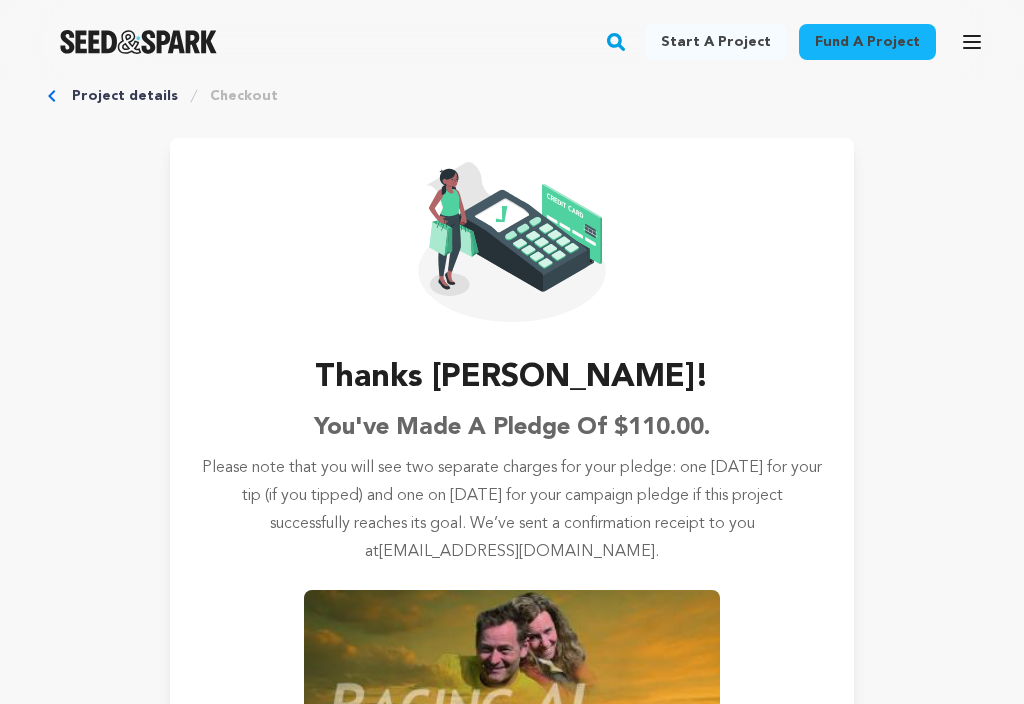 scroll, scrollTop: 0, scrollLeft: 0, axis: both 